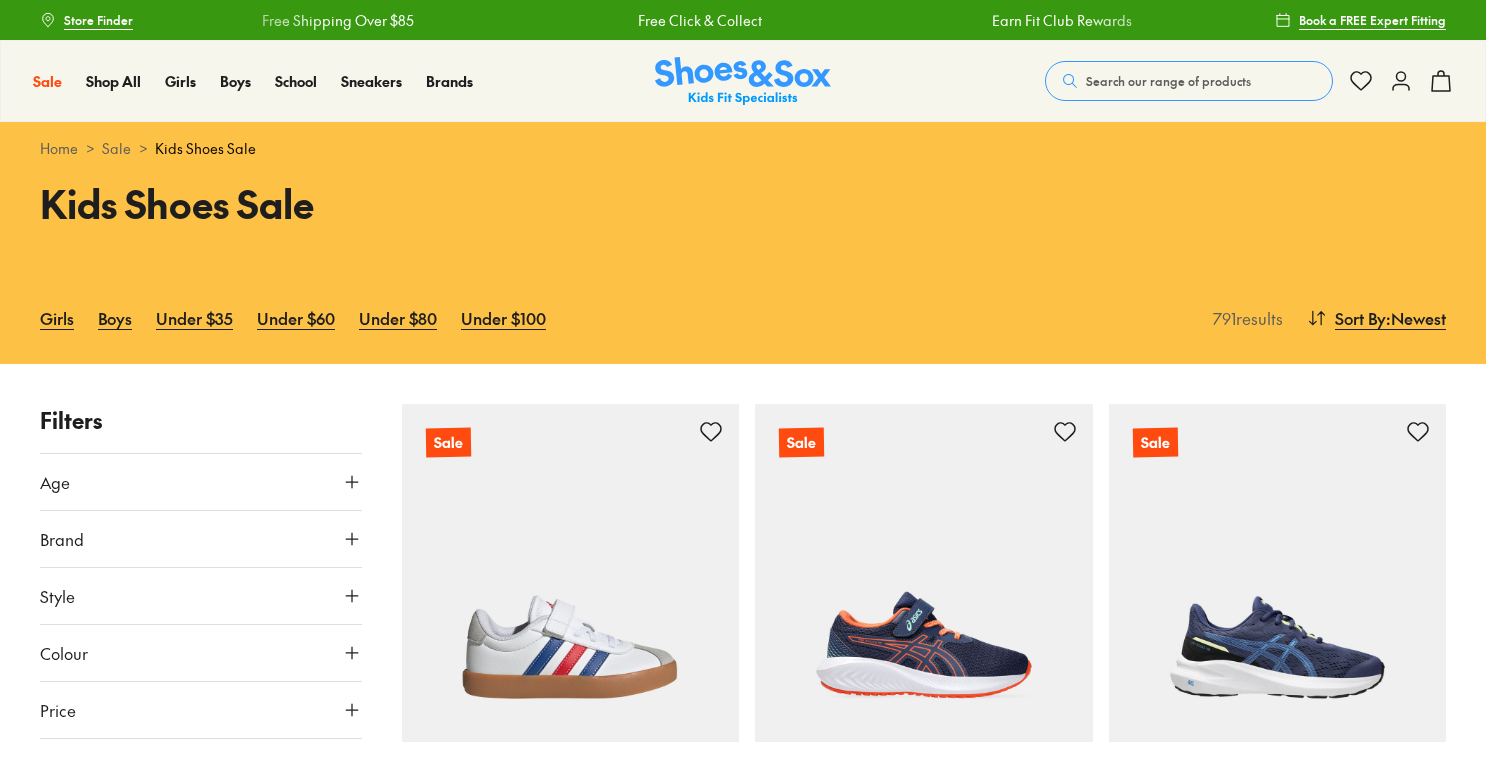 scroll, scrollTop: 0, scrollLeft: 0, axis: both 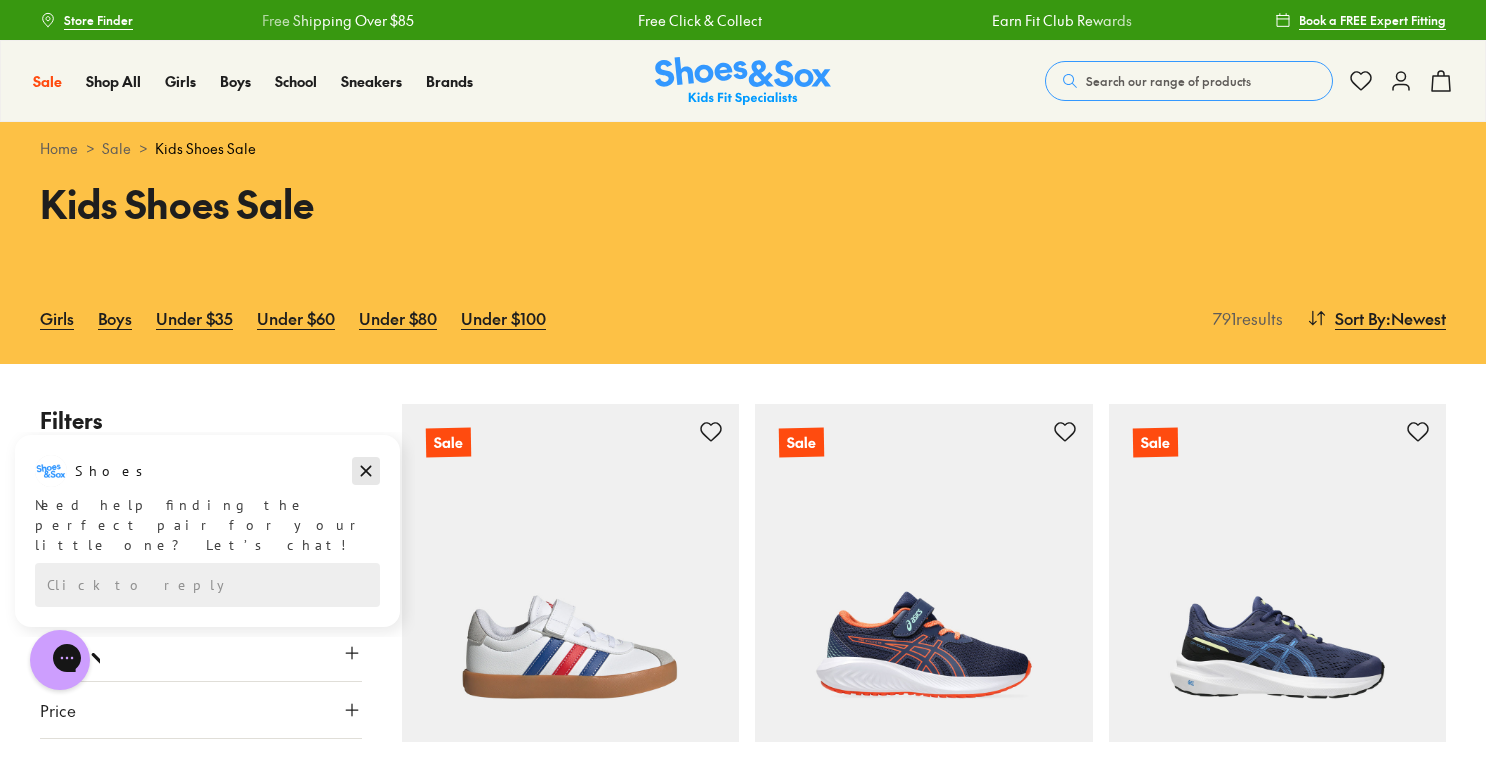 click 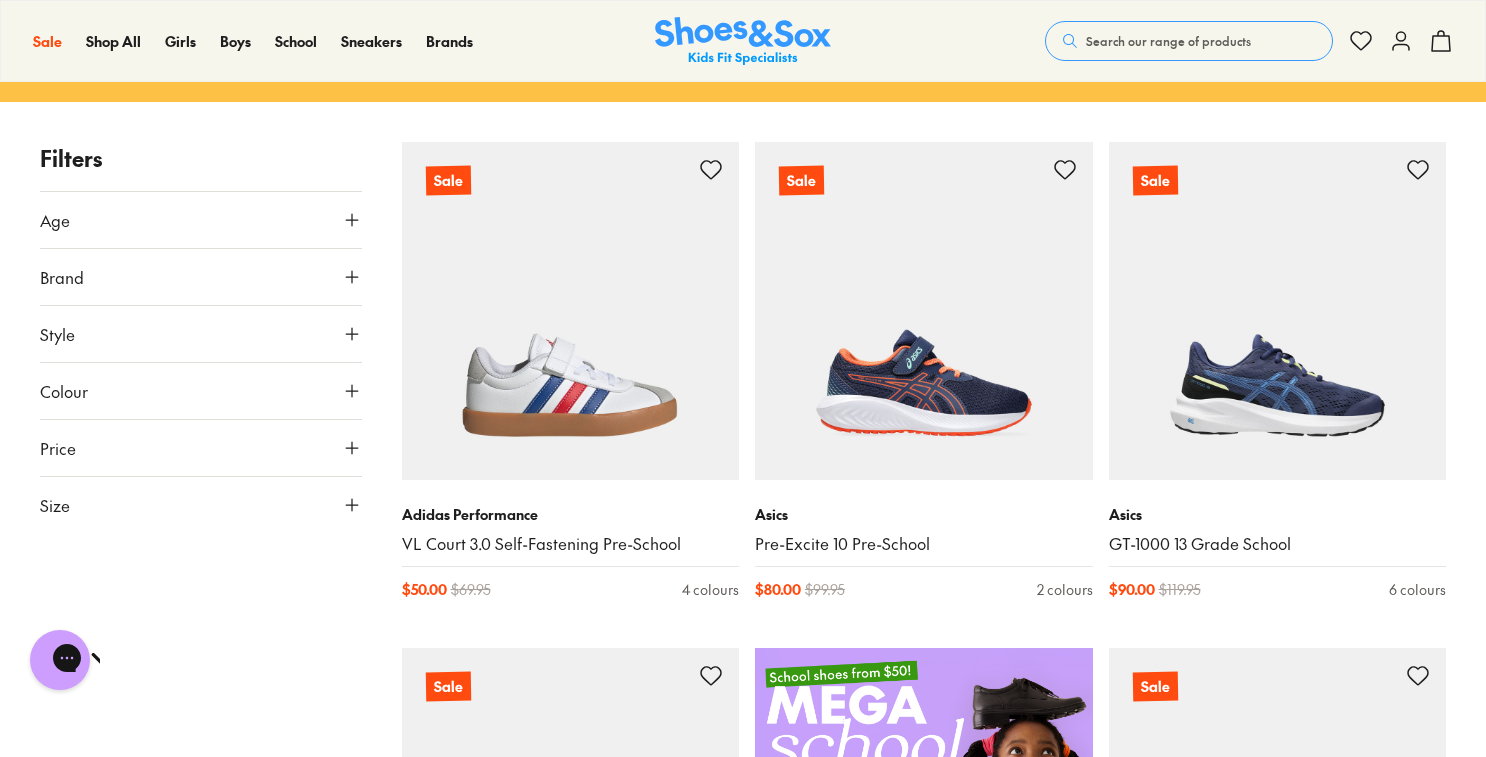 scroll, scrollTop: 264, scrollLeft: 0, axis: vertical 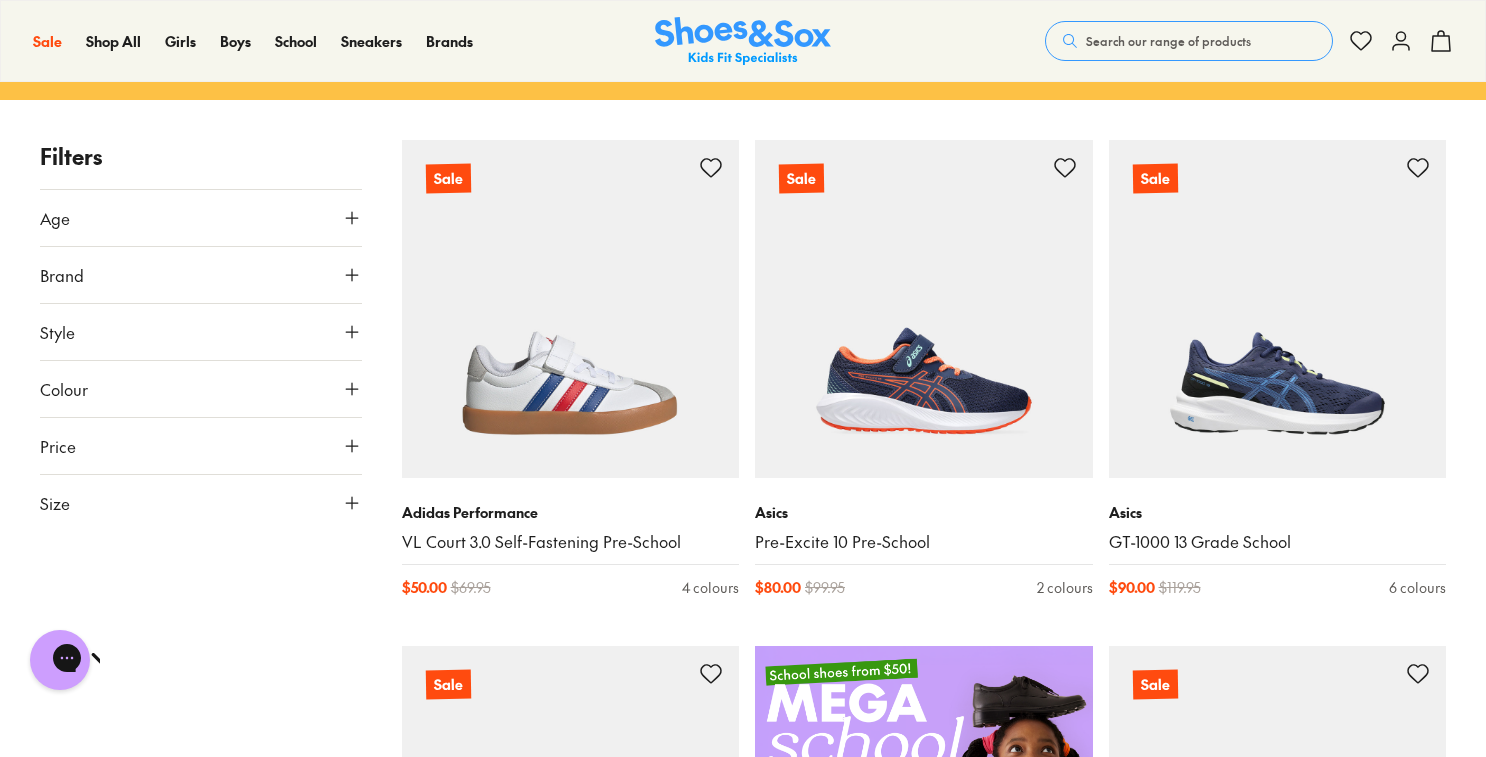 click 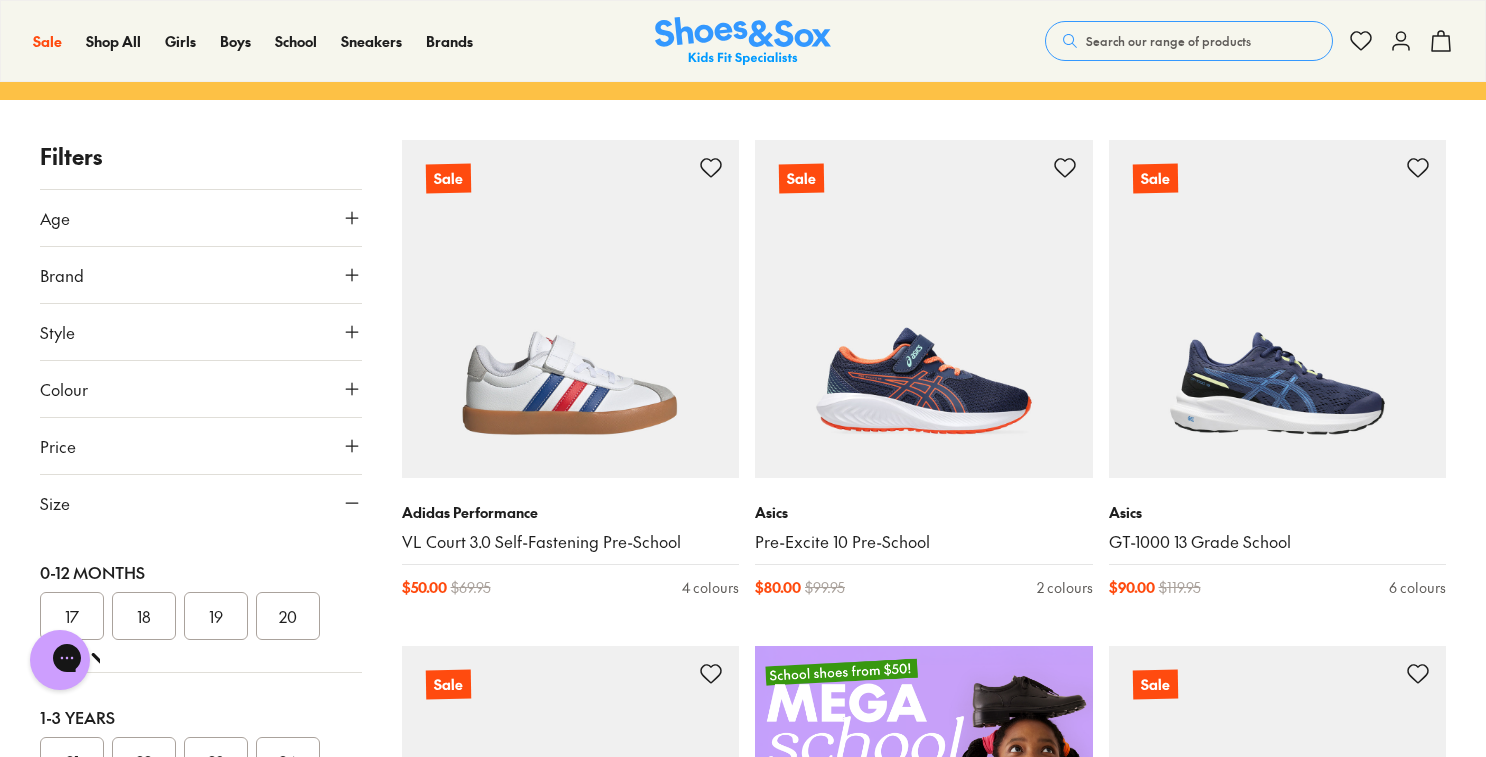 scroll, scrollTop: 0, scrollLeft: 0, axis: both 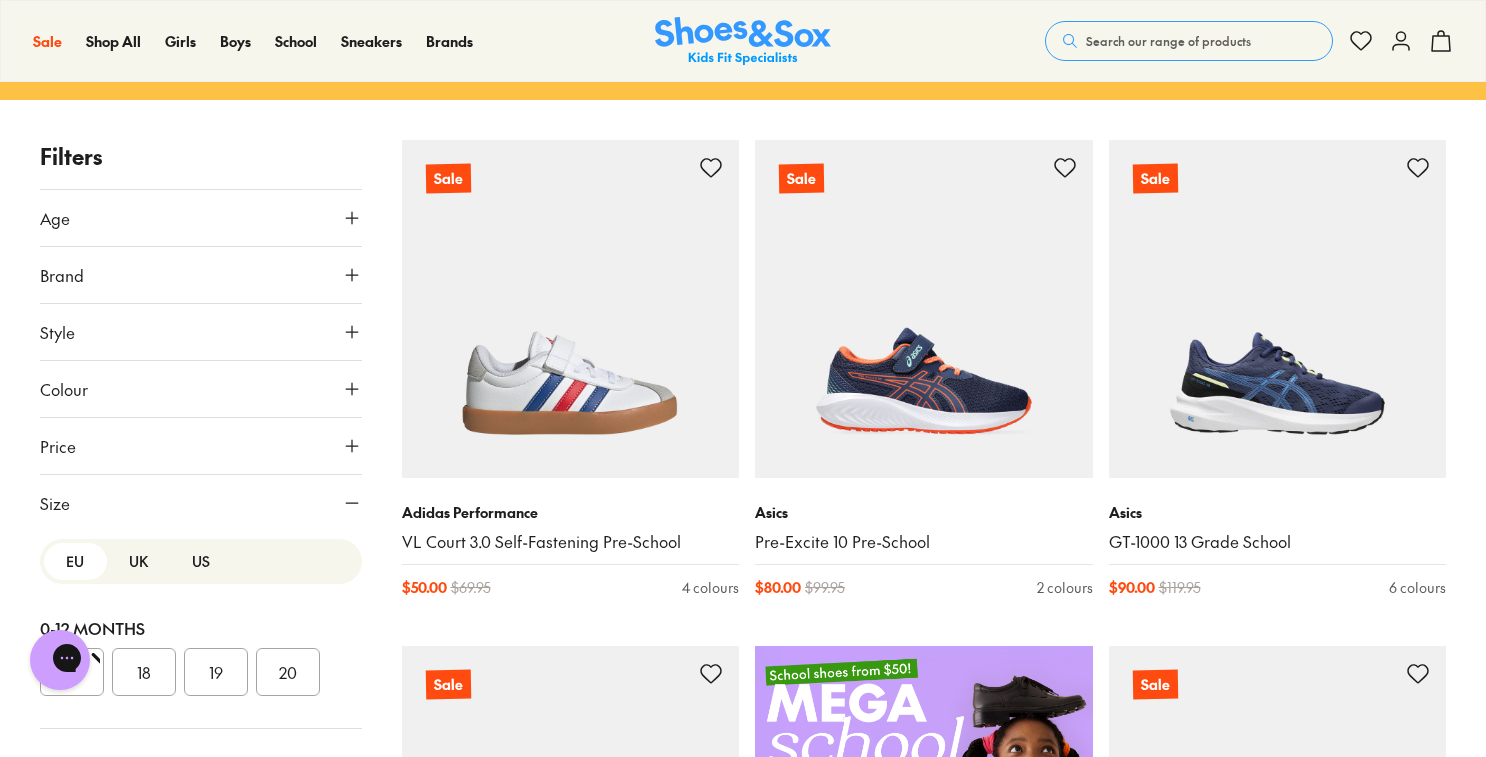 click on "US" at bounding box center [200, 561] 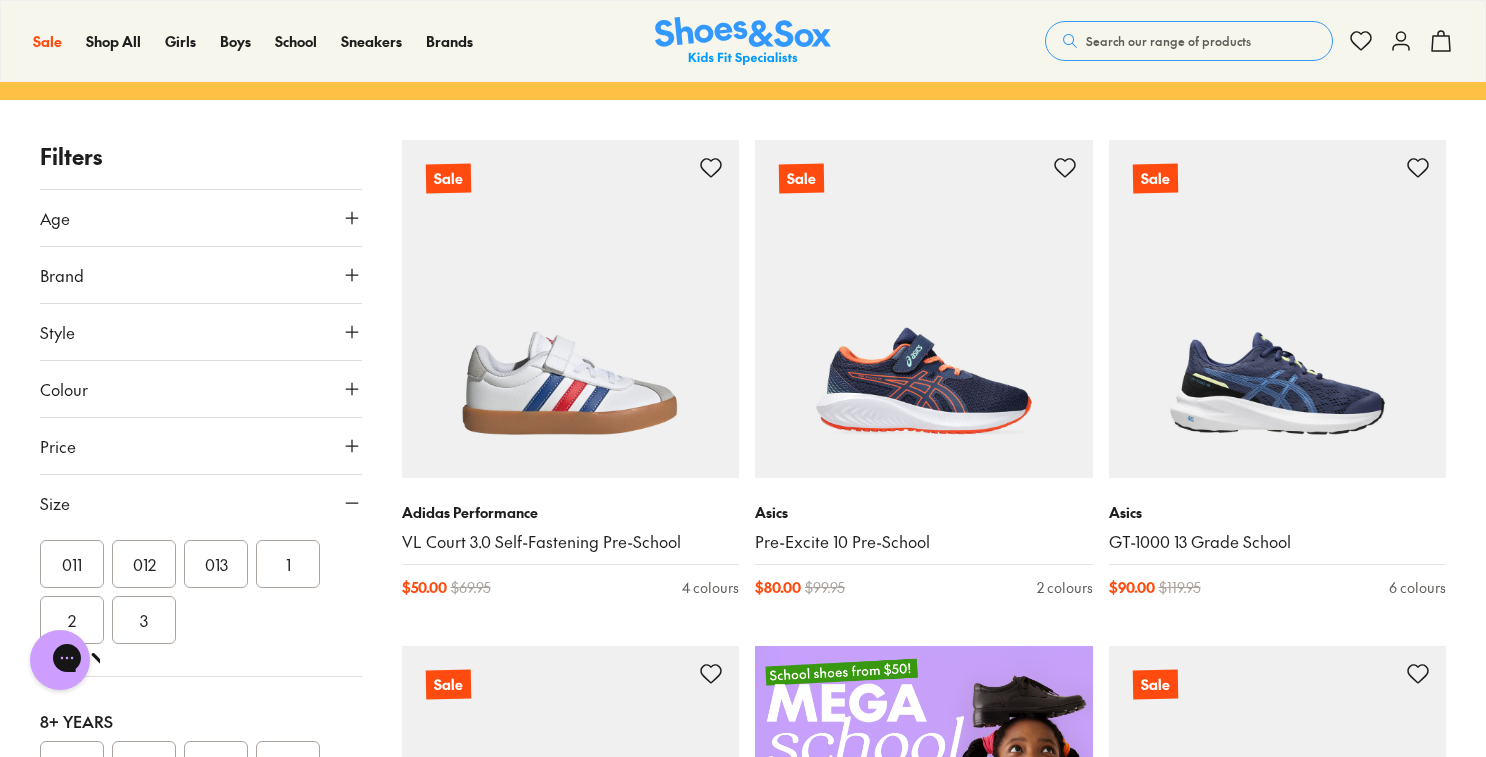 scroll, scrollTop: 458, scrollLeft: 0, axis: vertical 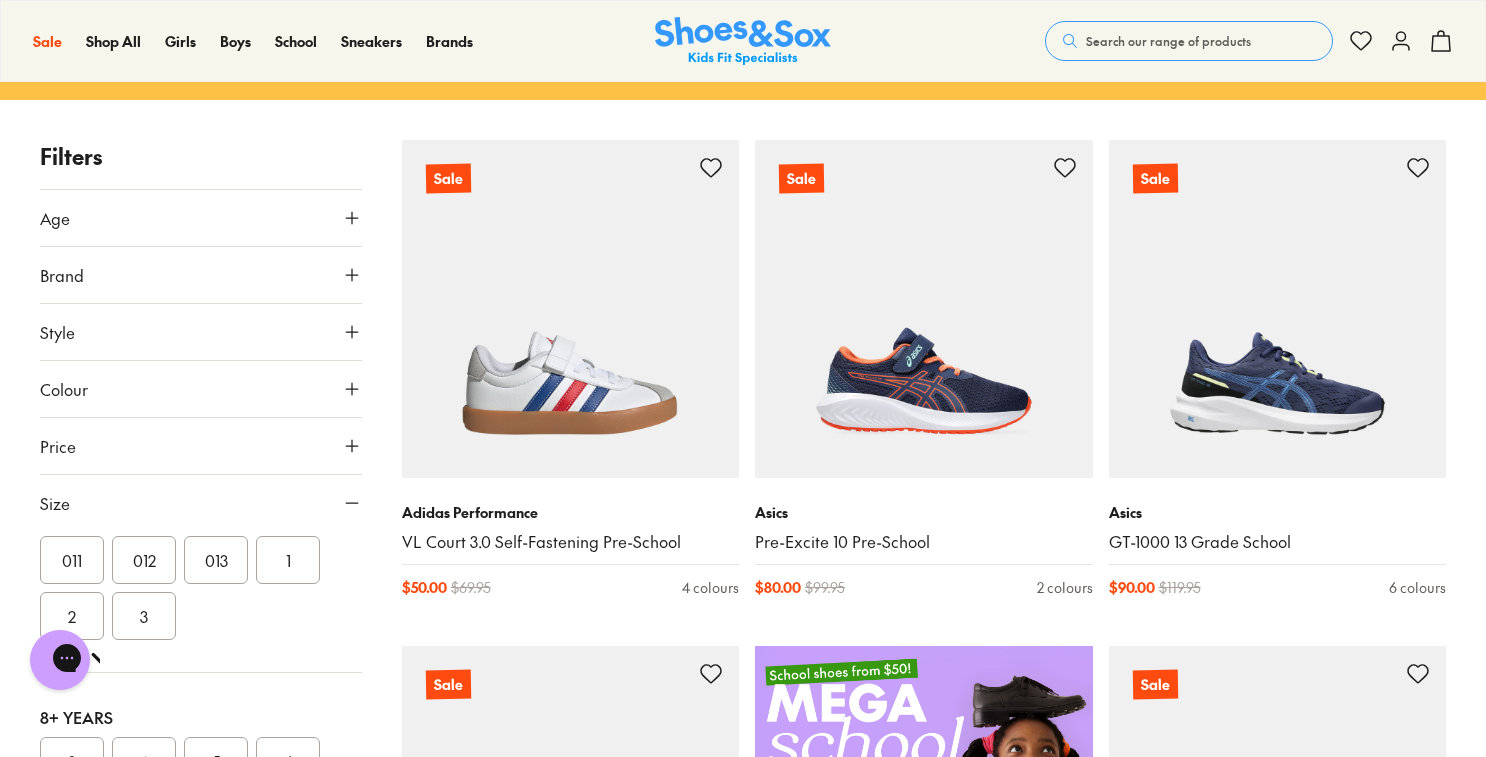 click on "1" at bounding box center [288, 560] 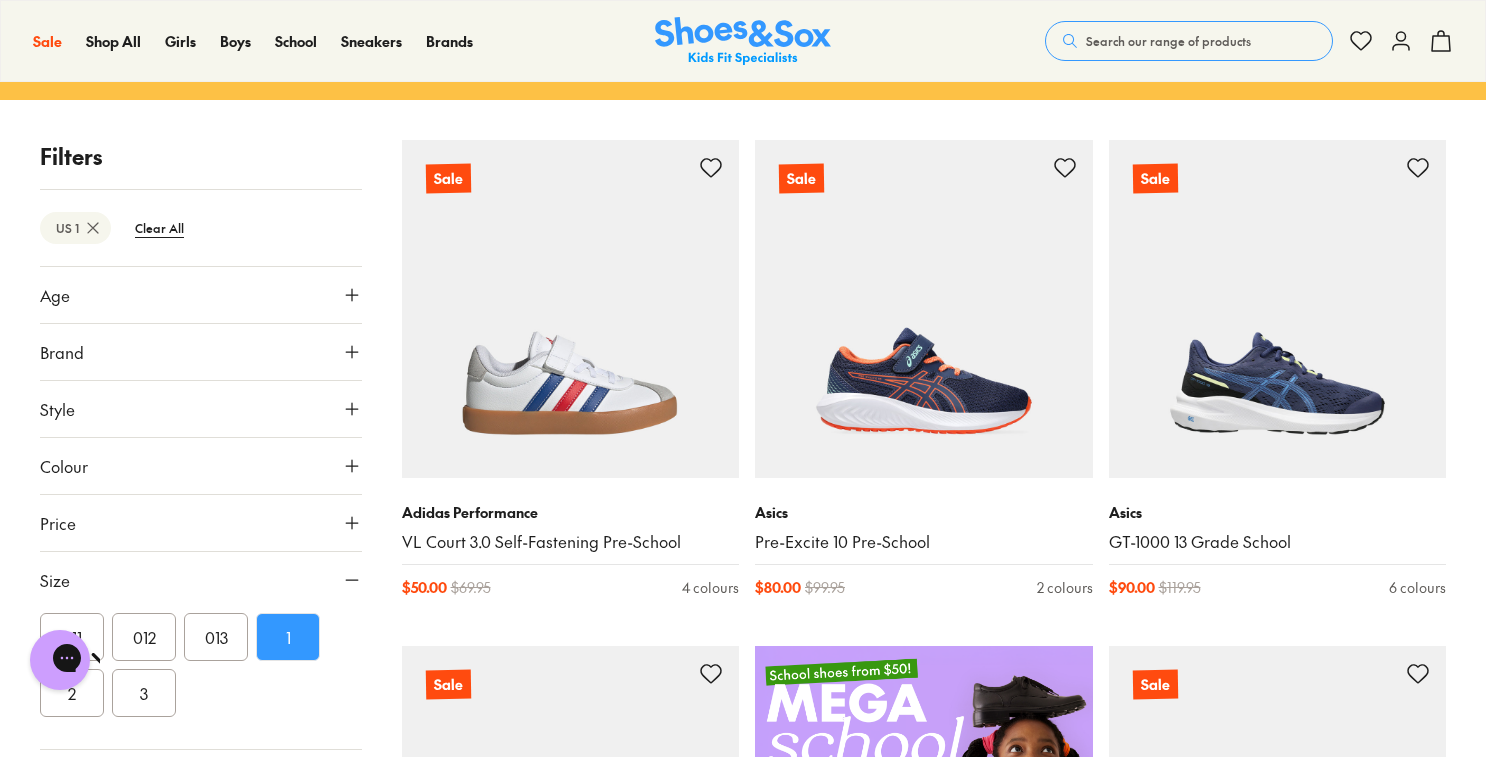 scroll, scrollTop: 94, scrollLeft: 0, axis: vertical 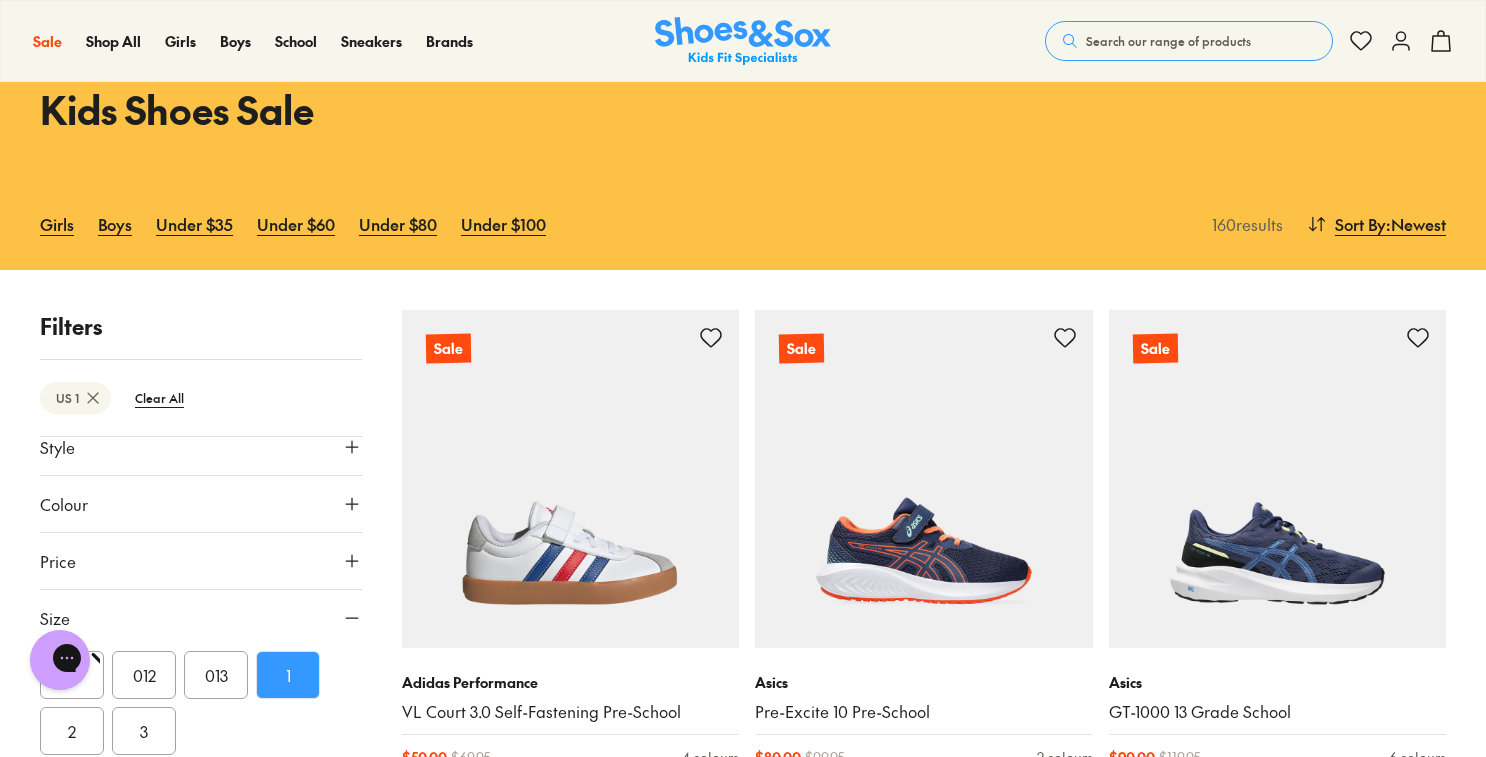 click on "2" at bounding box center [72, 731] 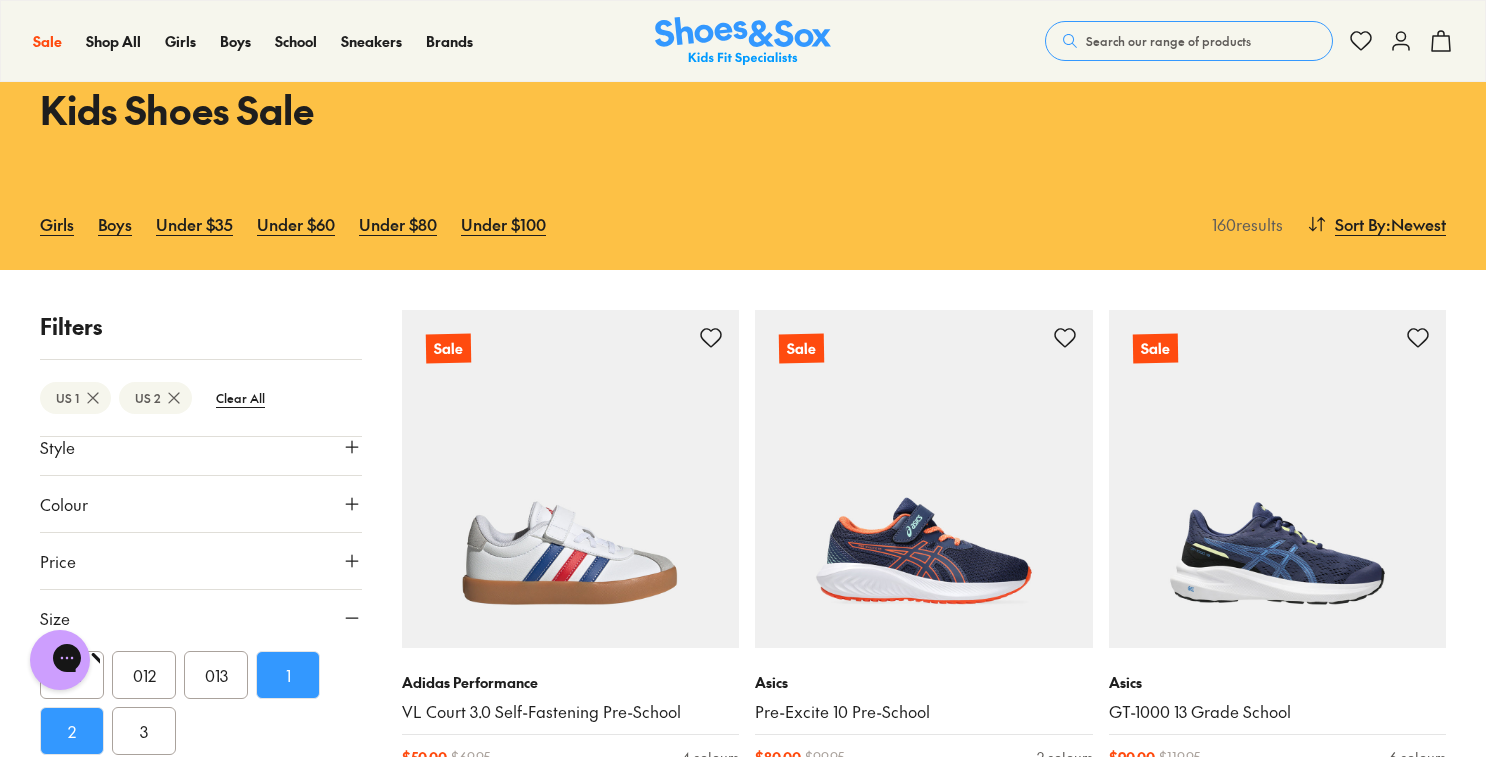 scroll, scrollTop: 170, scrollLeft: 0, axis: vertical 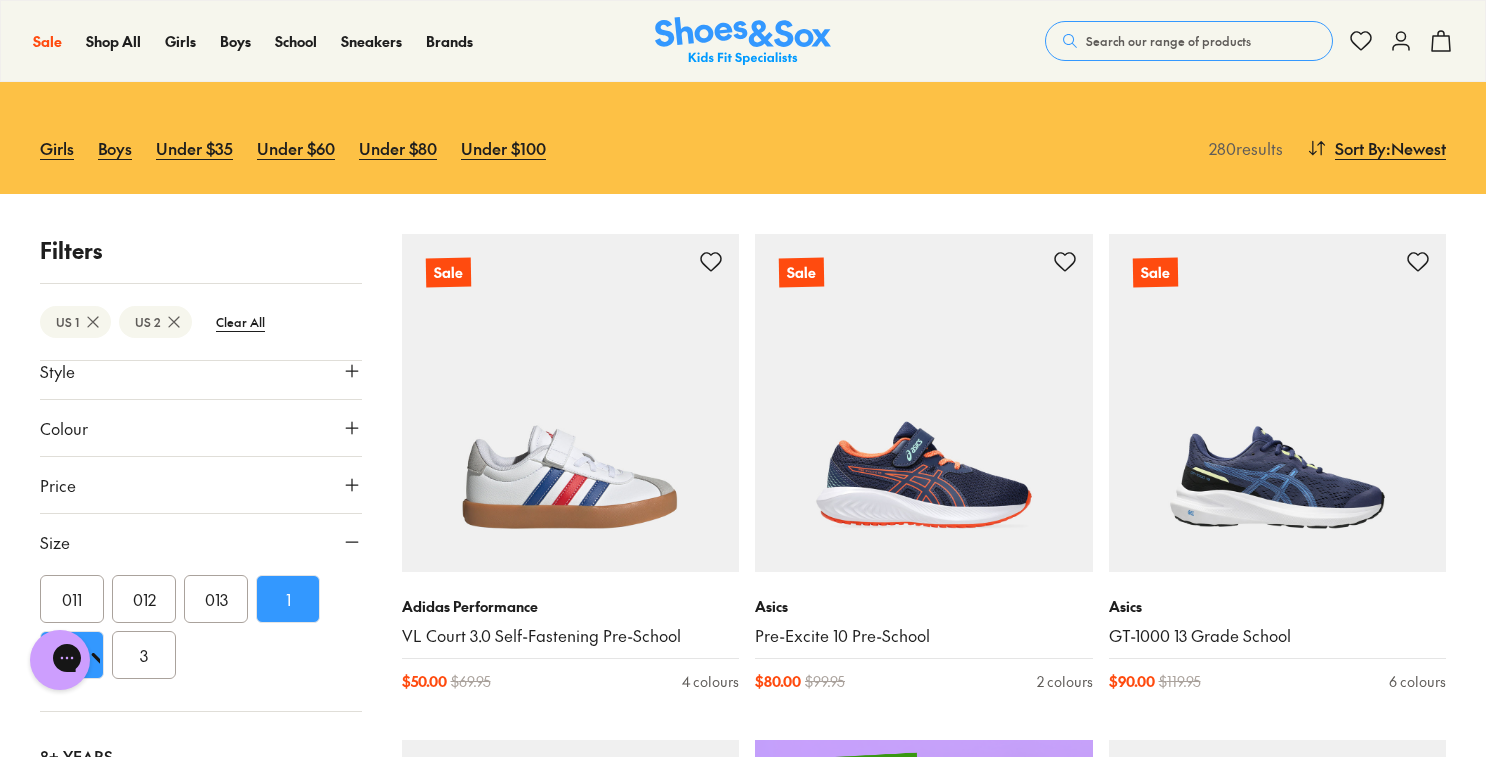 click on "1" at bounding box center (288, 599) 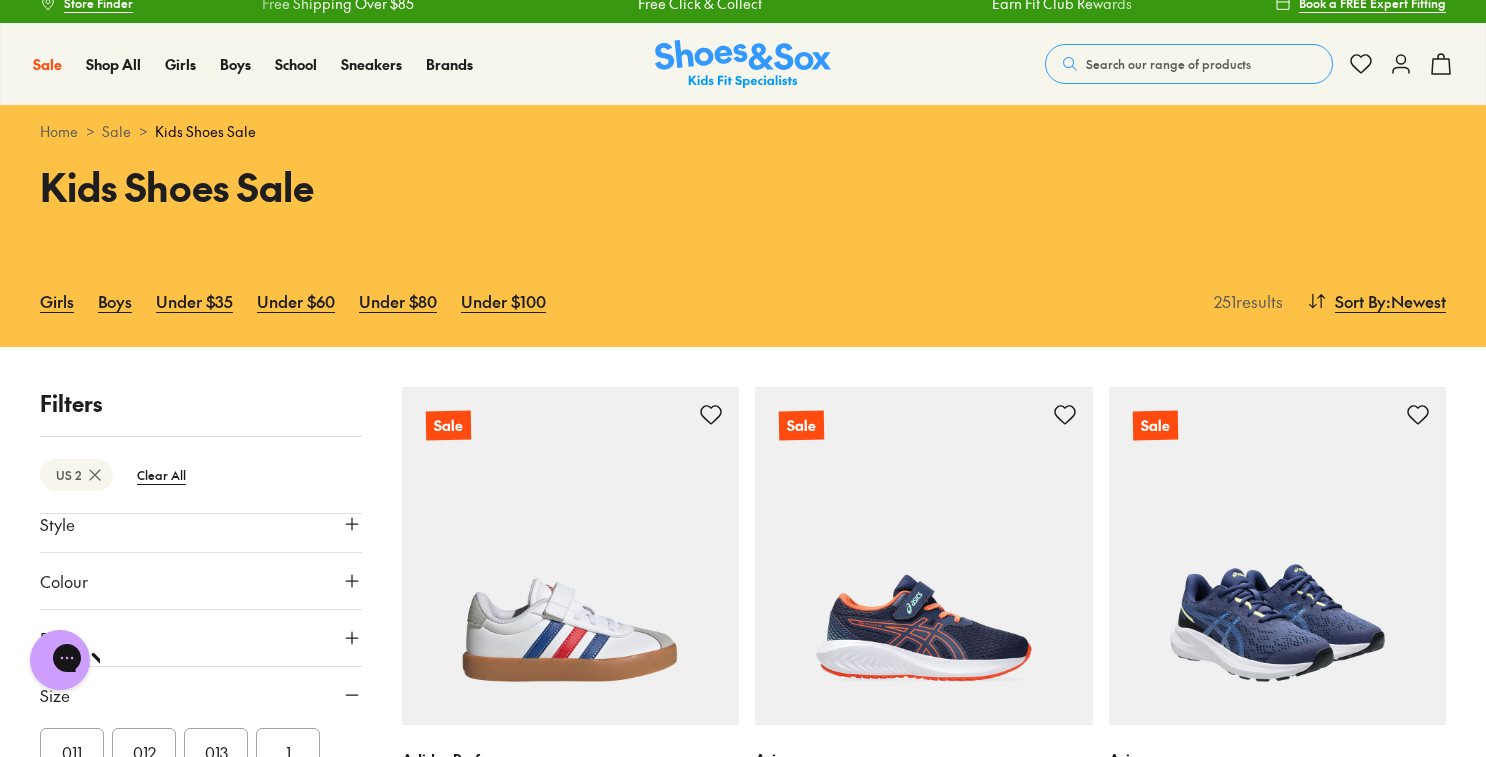 scroll, scrollTop: 0, scrollLeft: 0, axis: both 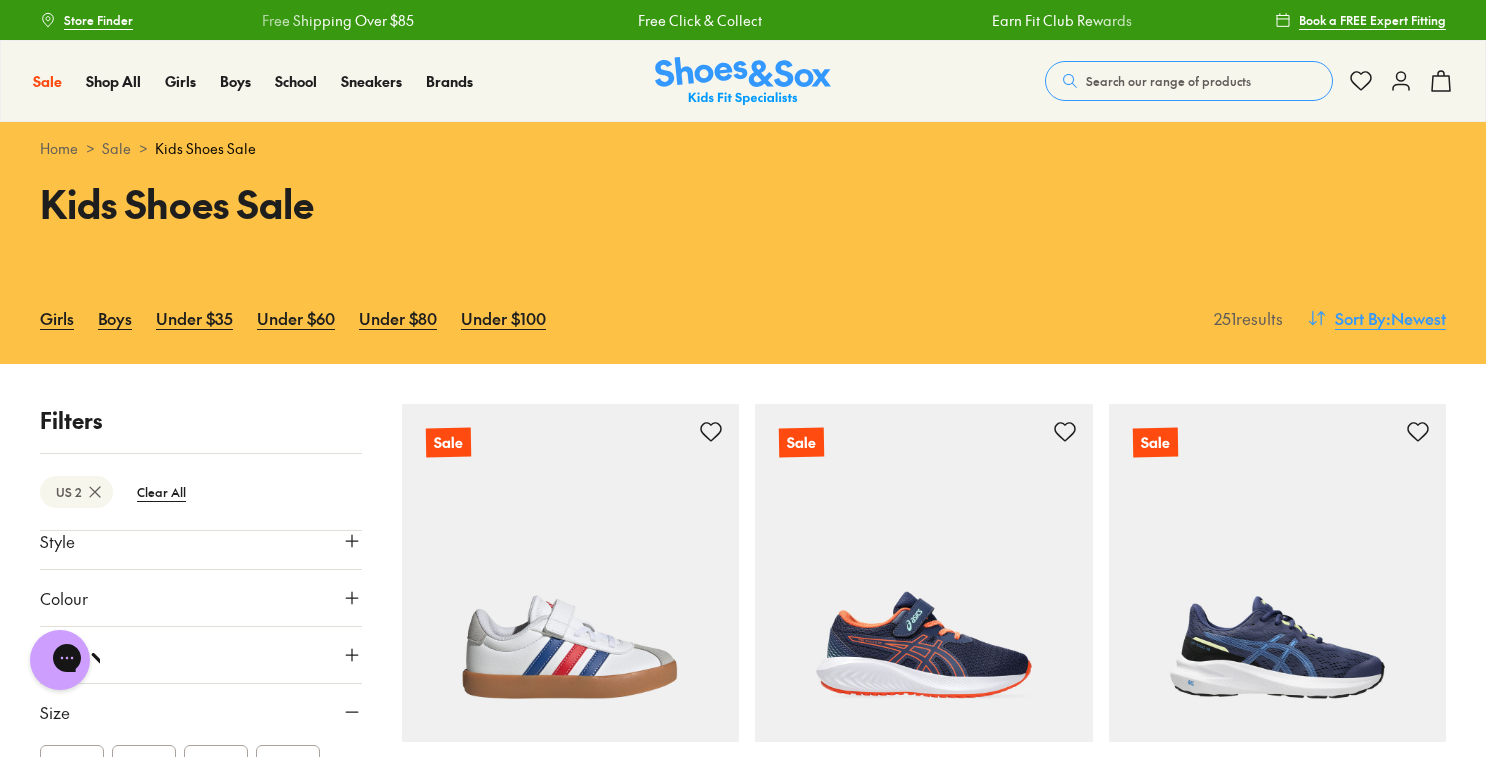 click on ":  Newest" at bounding box center [1416, 318] 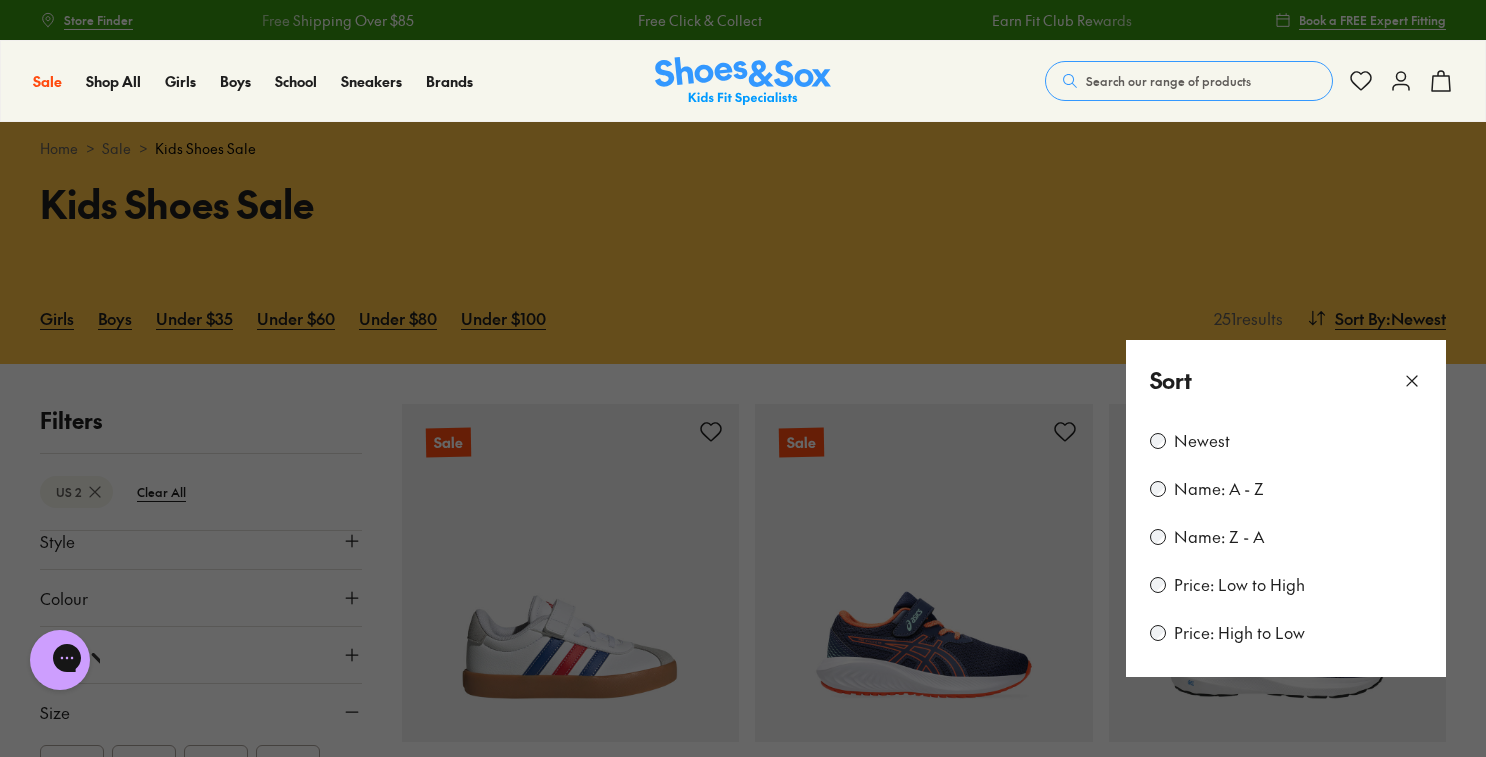 click on "Price: Low to High" at bounding box center (1239, 585) 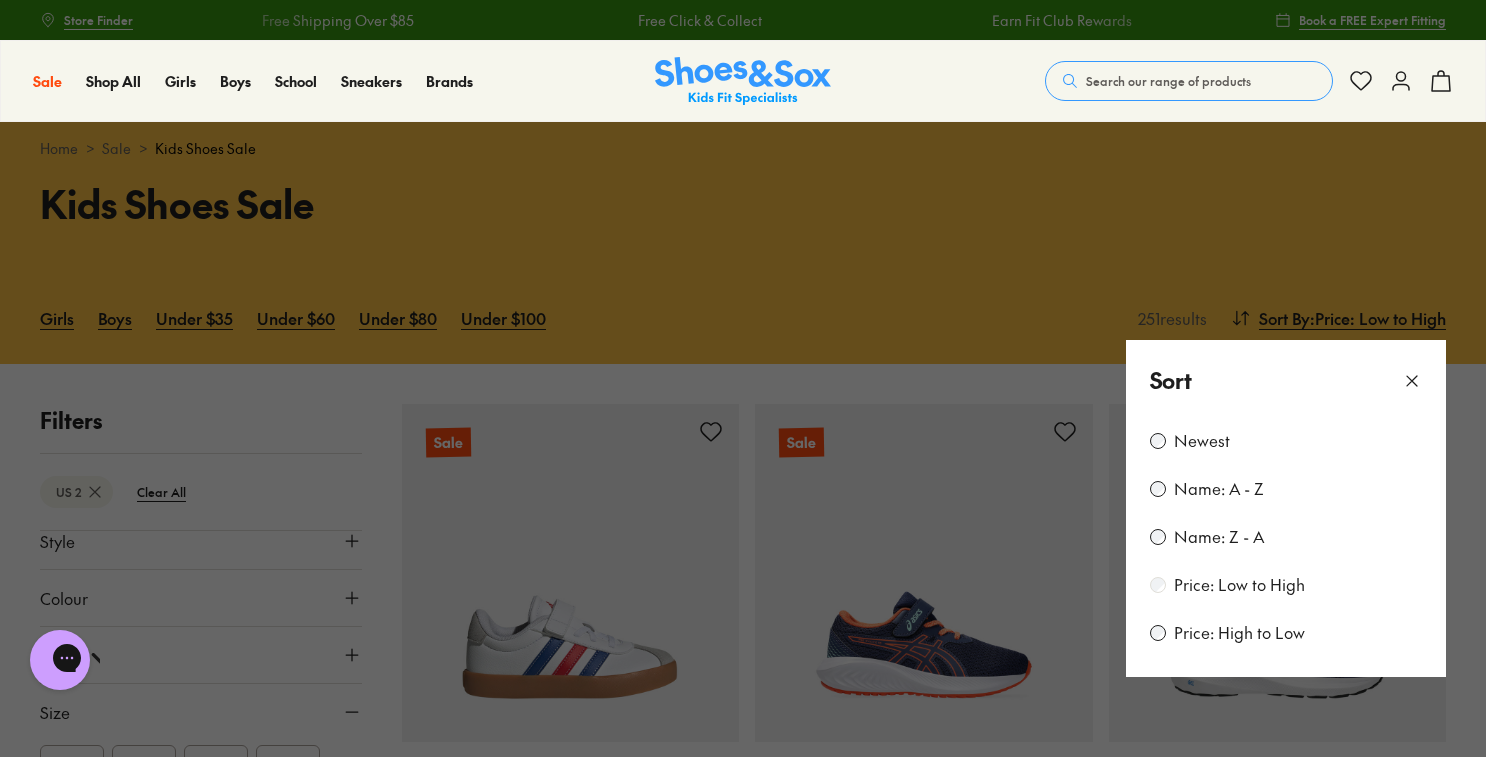 scroll, scrollTop: 118, scrollLeft: 0, axis: vertical 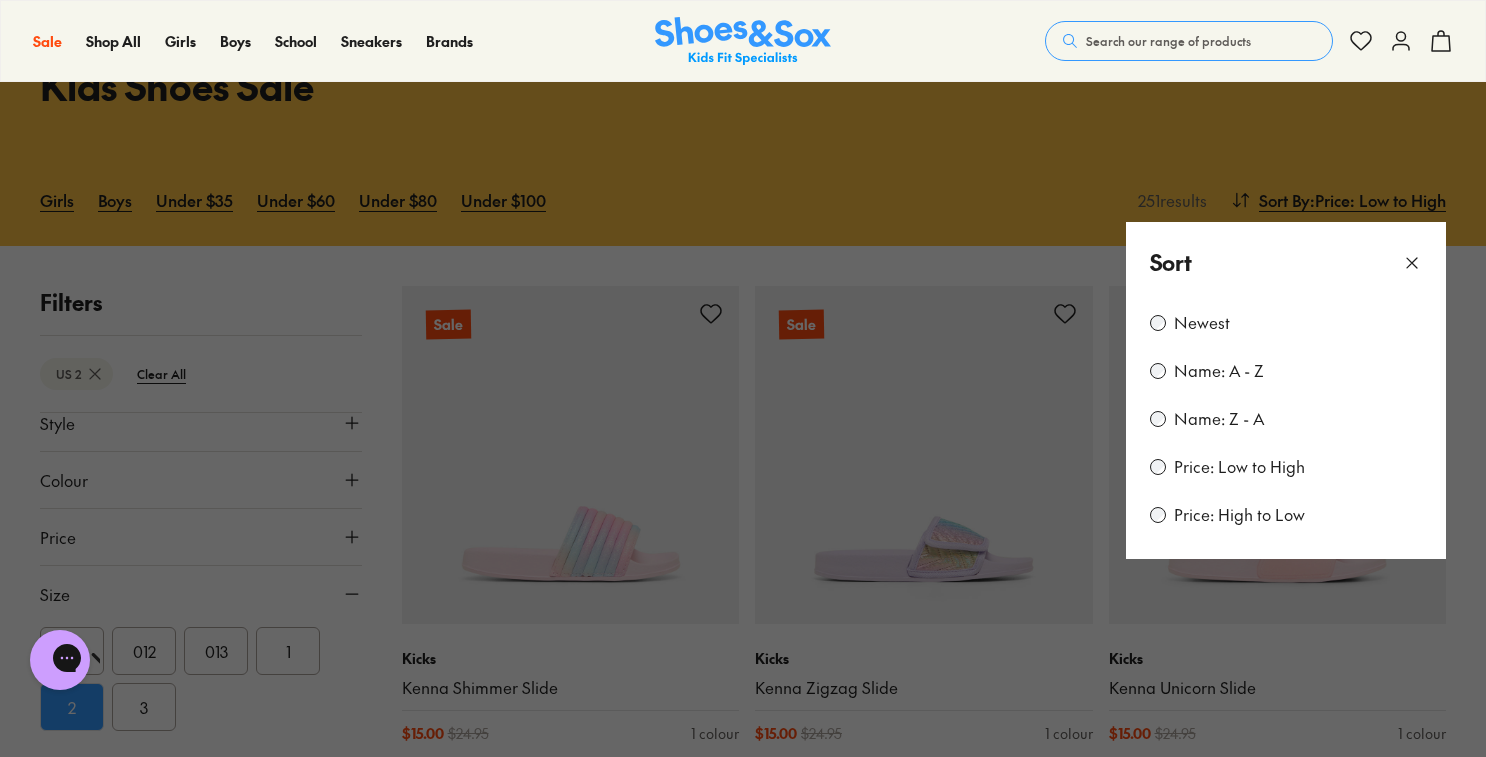 click at bounding box center [743, 378] 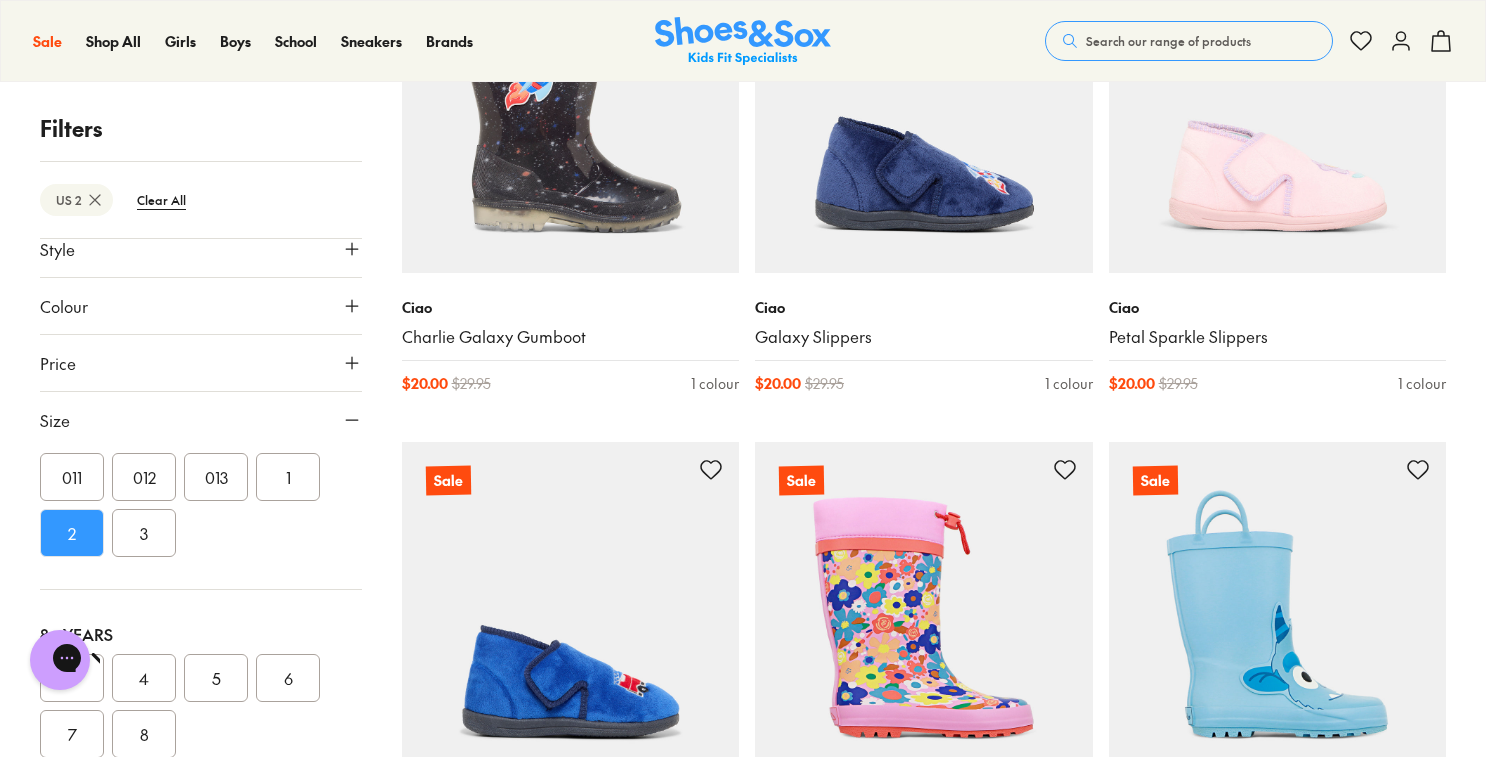 scroll, scrollTop: 2493, scrollLeft: 0, axis: vertical 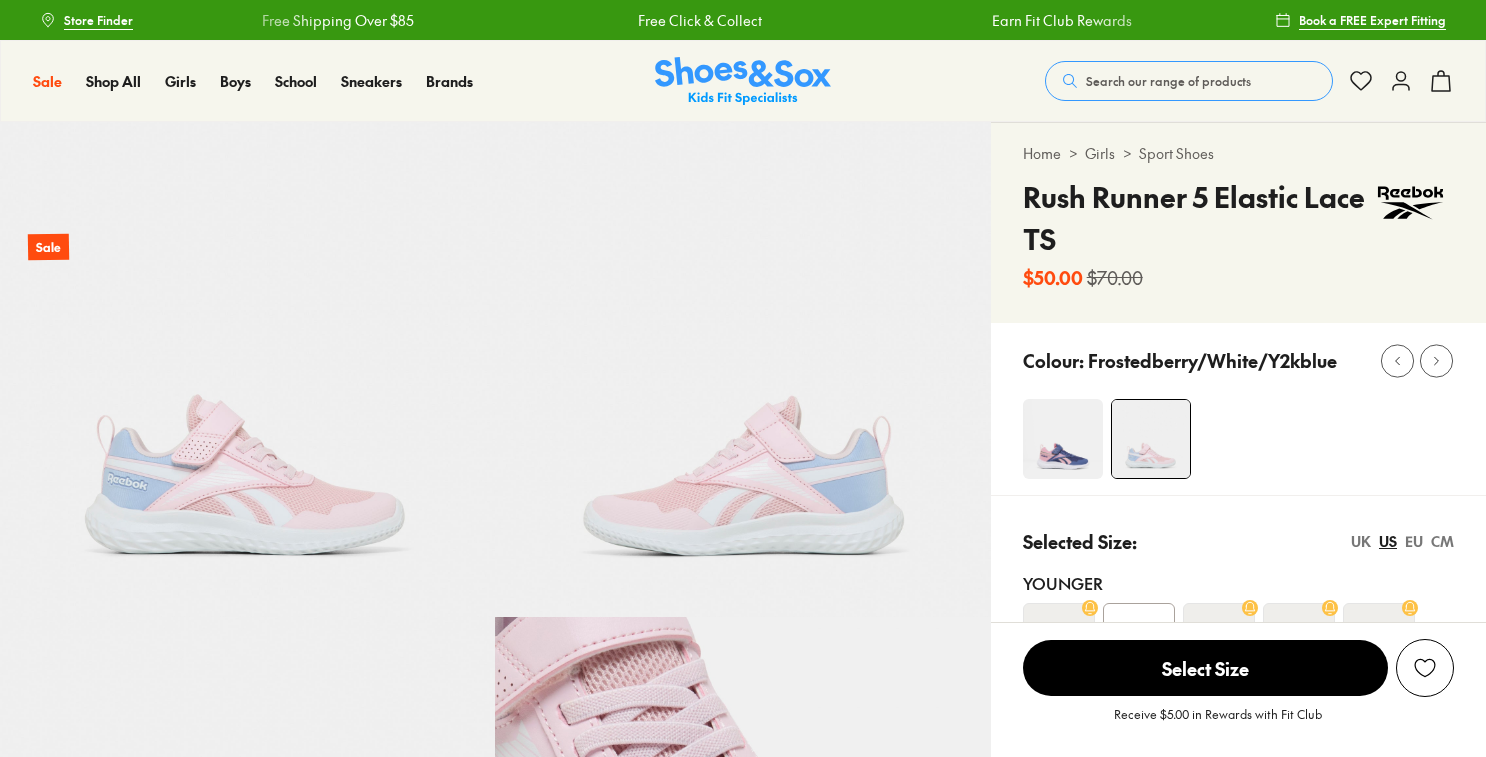 select on "*" 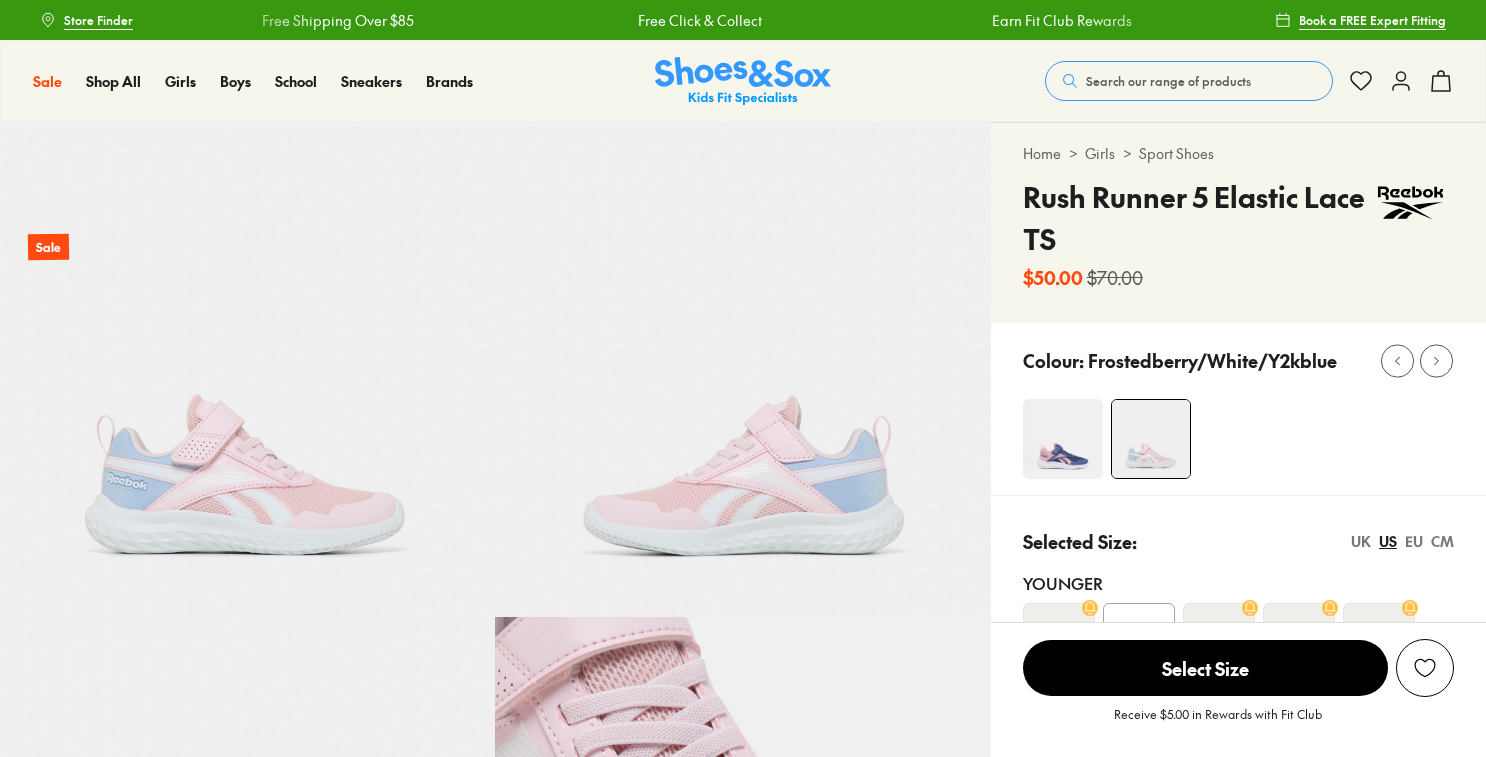 scroll, scrollTop: 0, scrollLeft: 0, axis: both 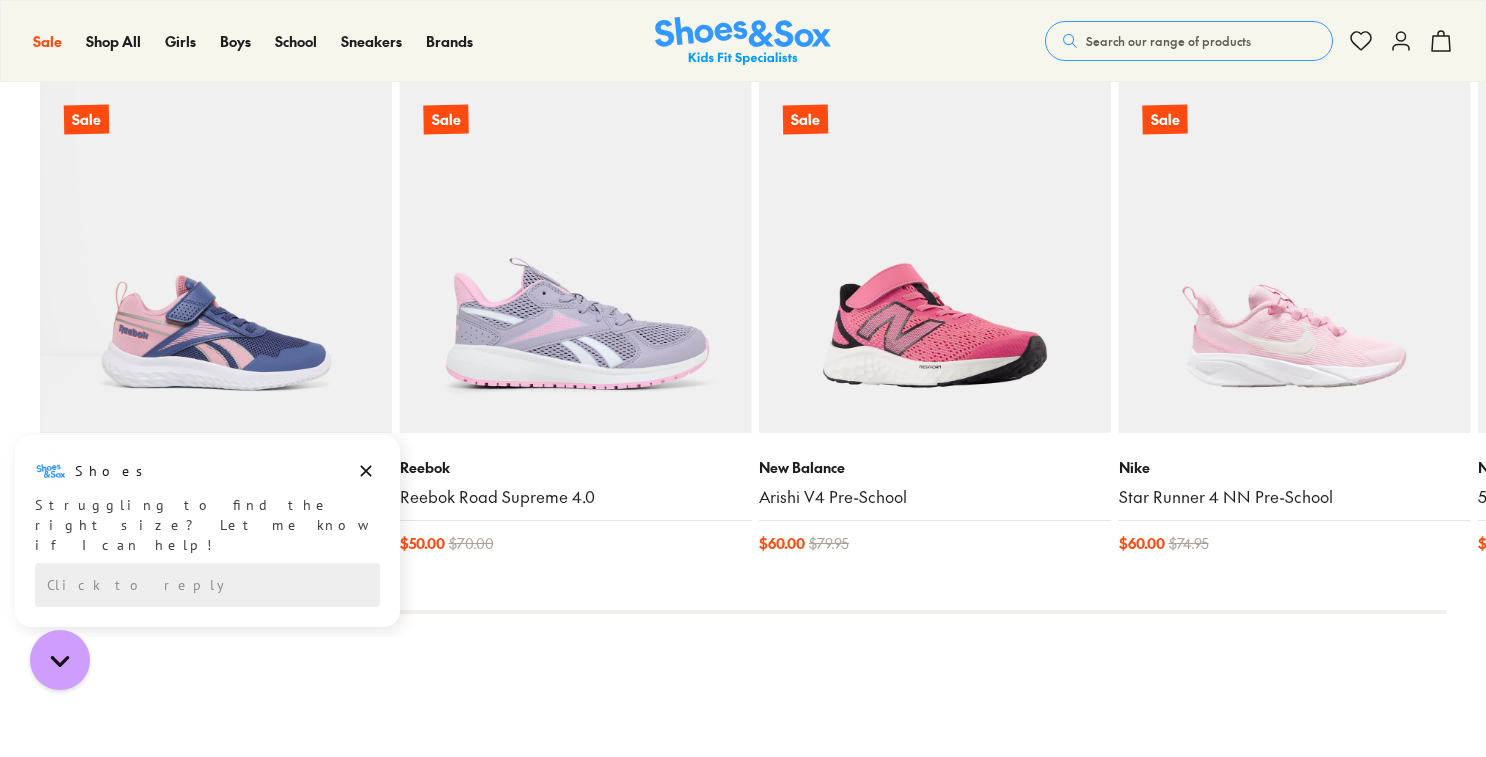 click at bounding box center [935, 257] 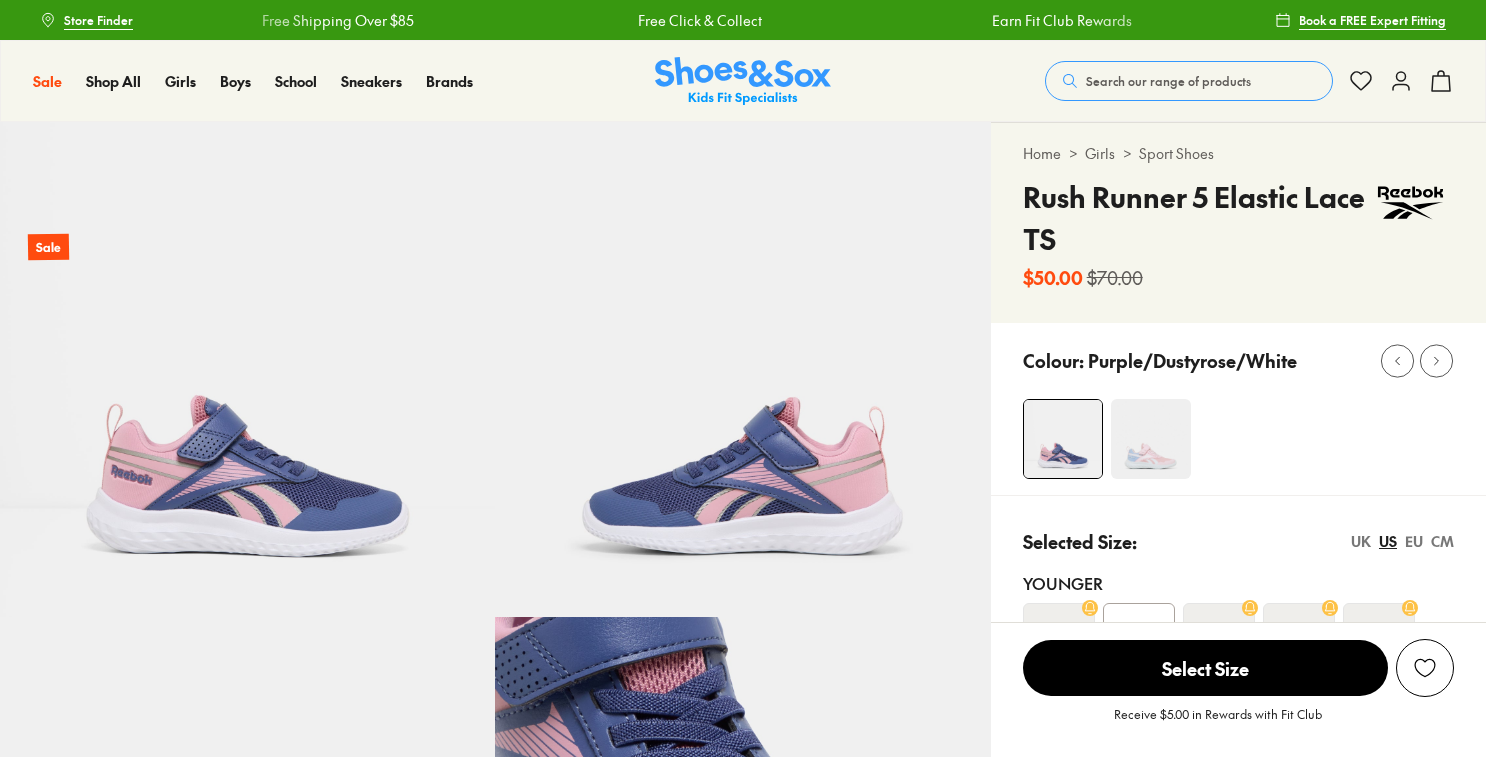 select on "*" 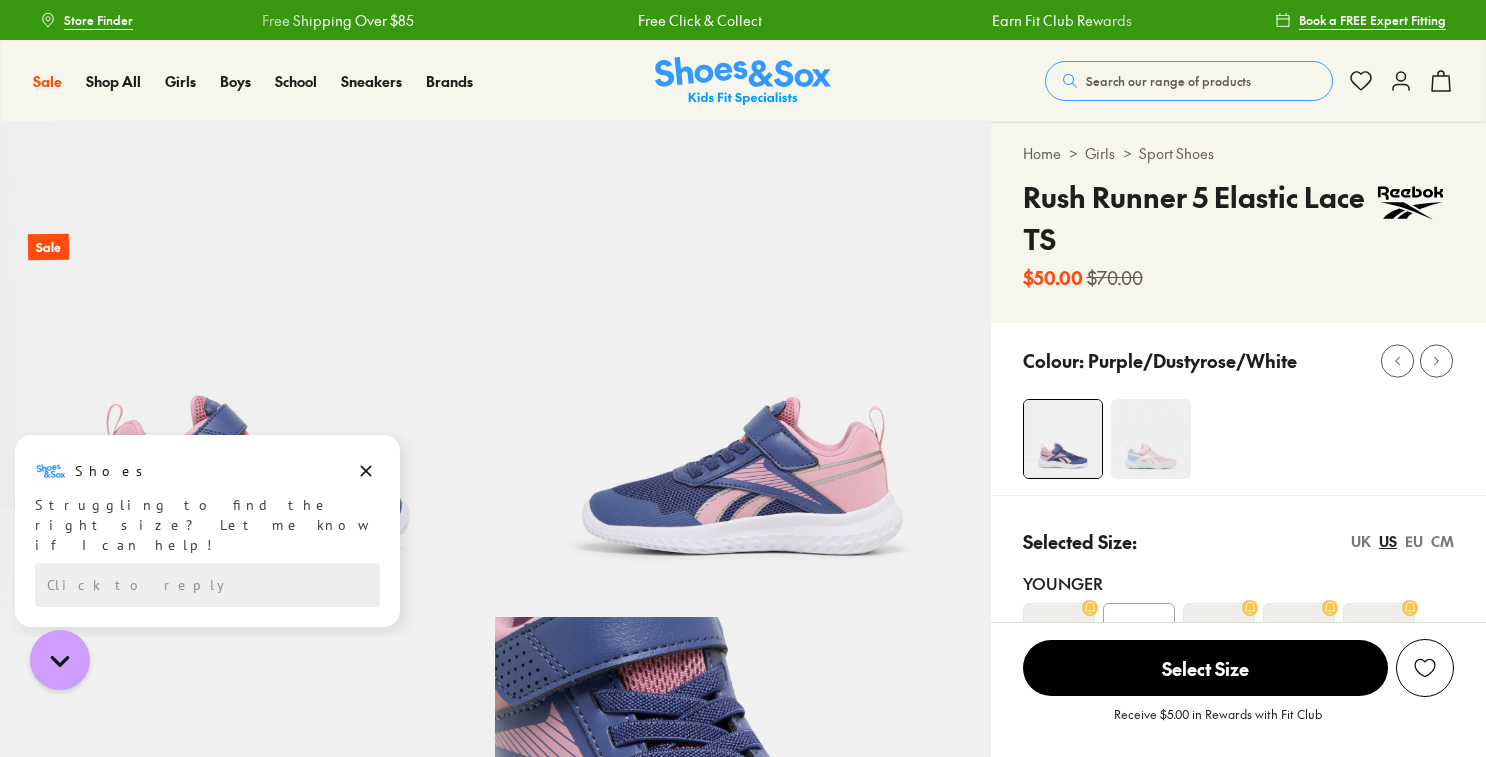 scroll, scrollTop: 0, scrollLeft: 0, axis: both 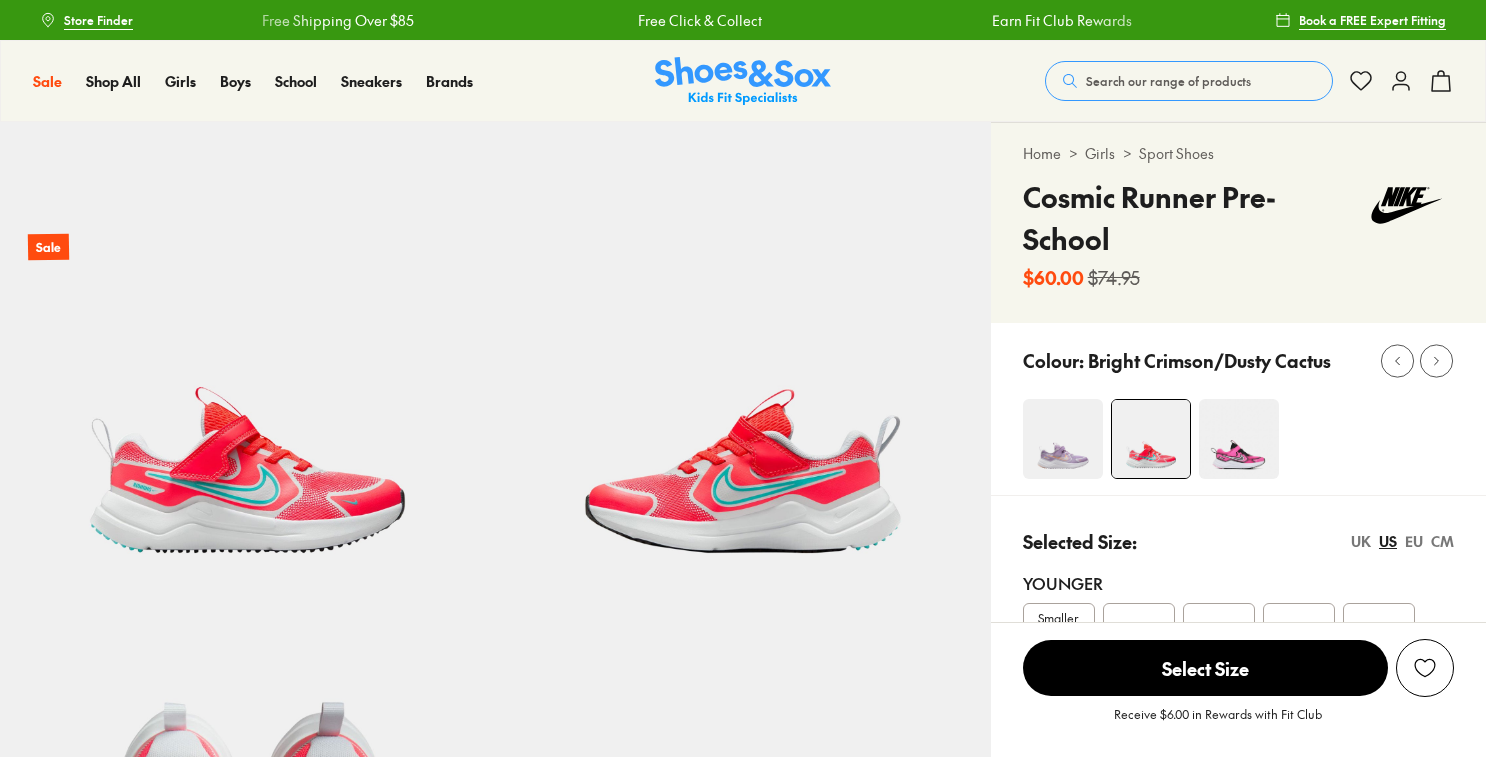 select on "*" 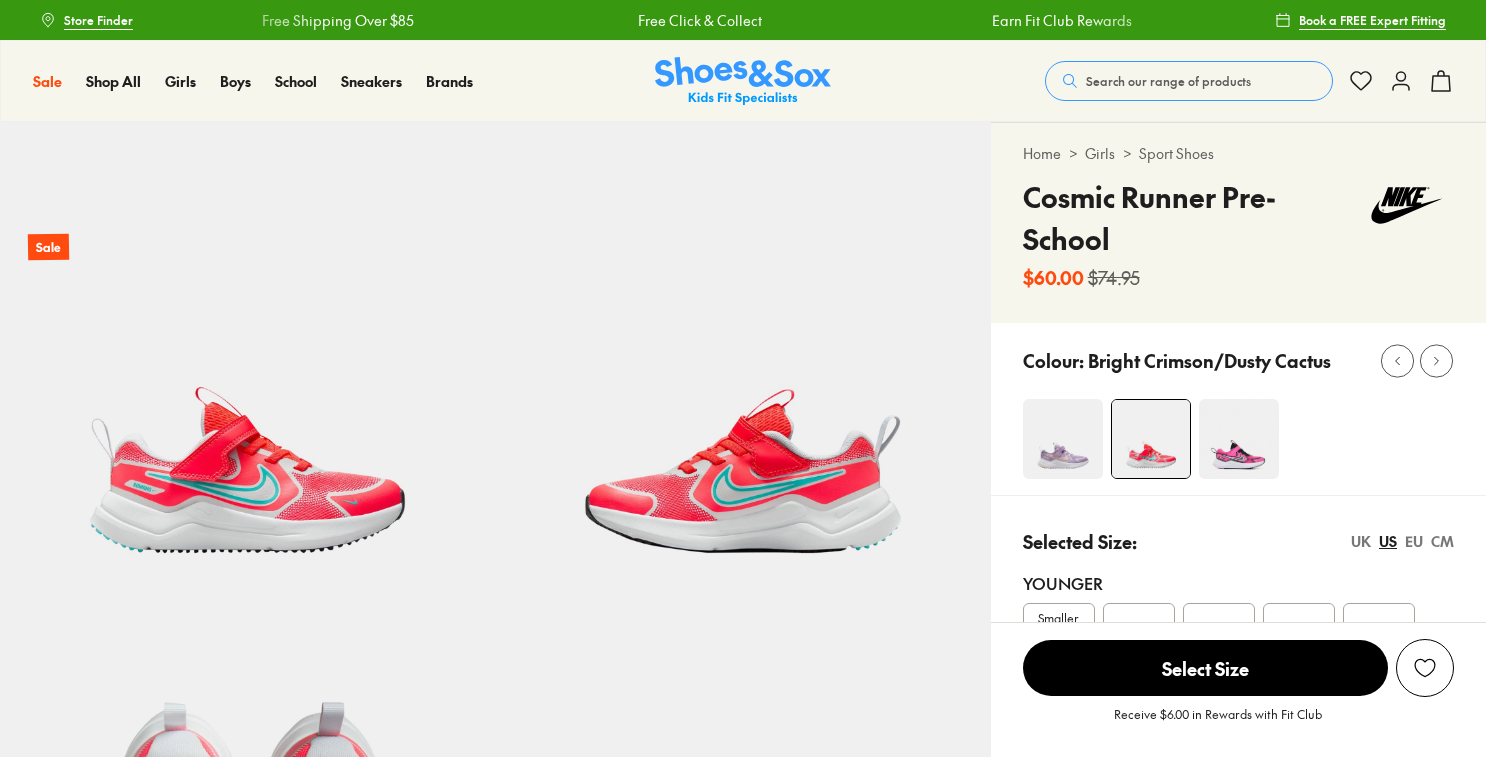 scroll, scrollTop: 0, scrollLeft: 0, axis: both 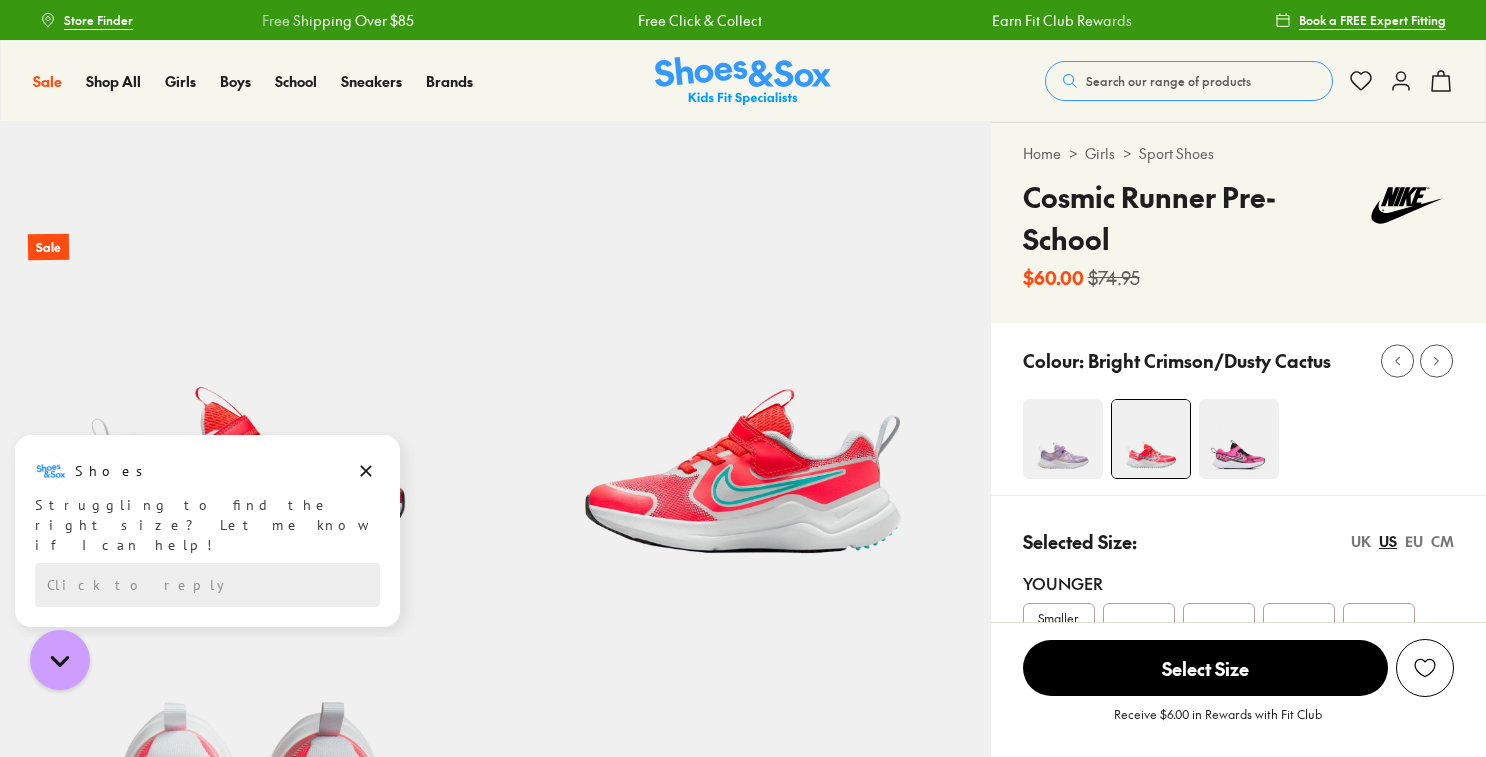 click at bounding box center [1239, 439] 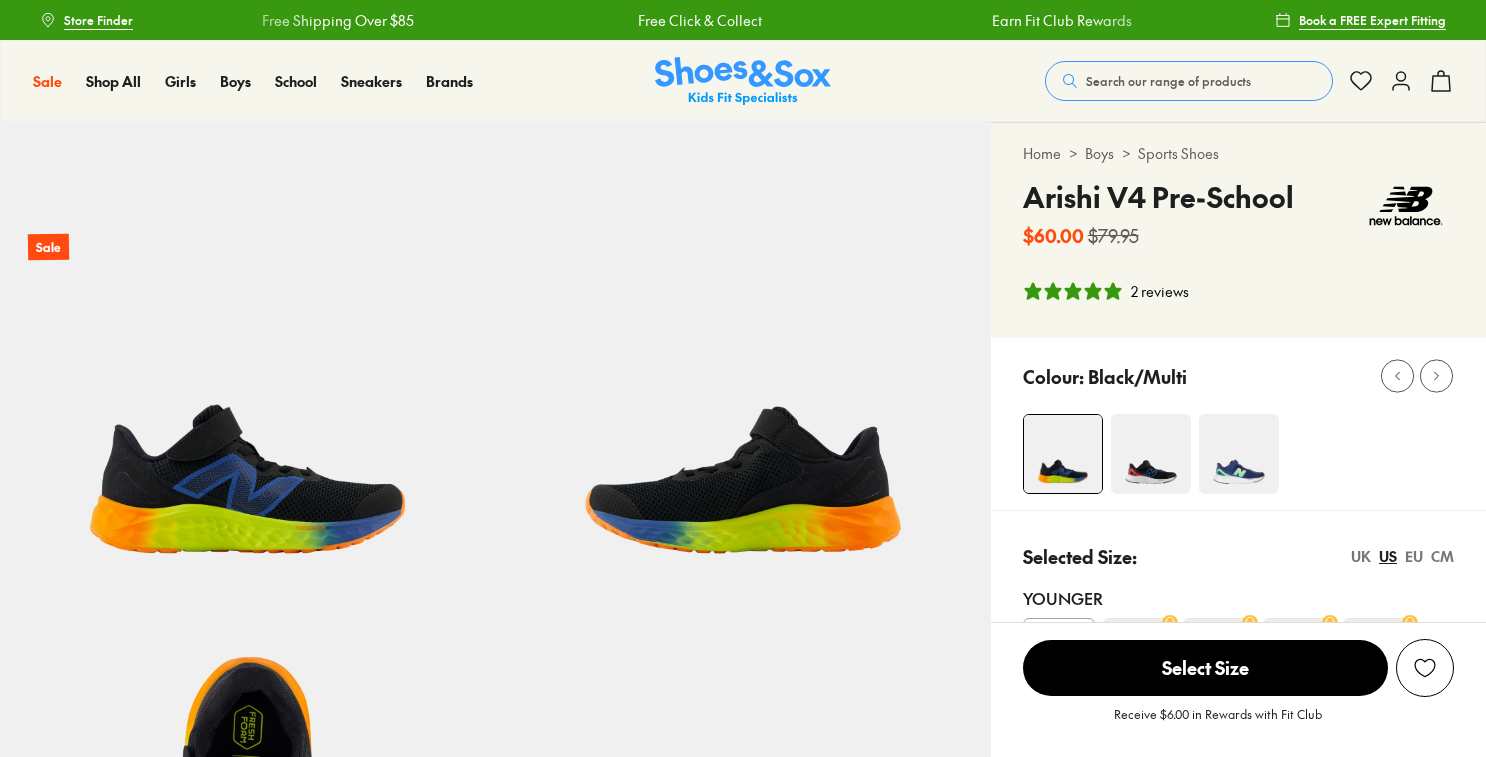 select on "*" 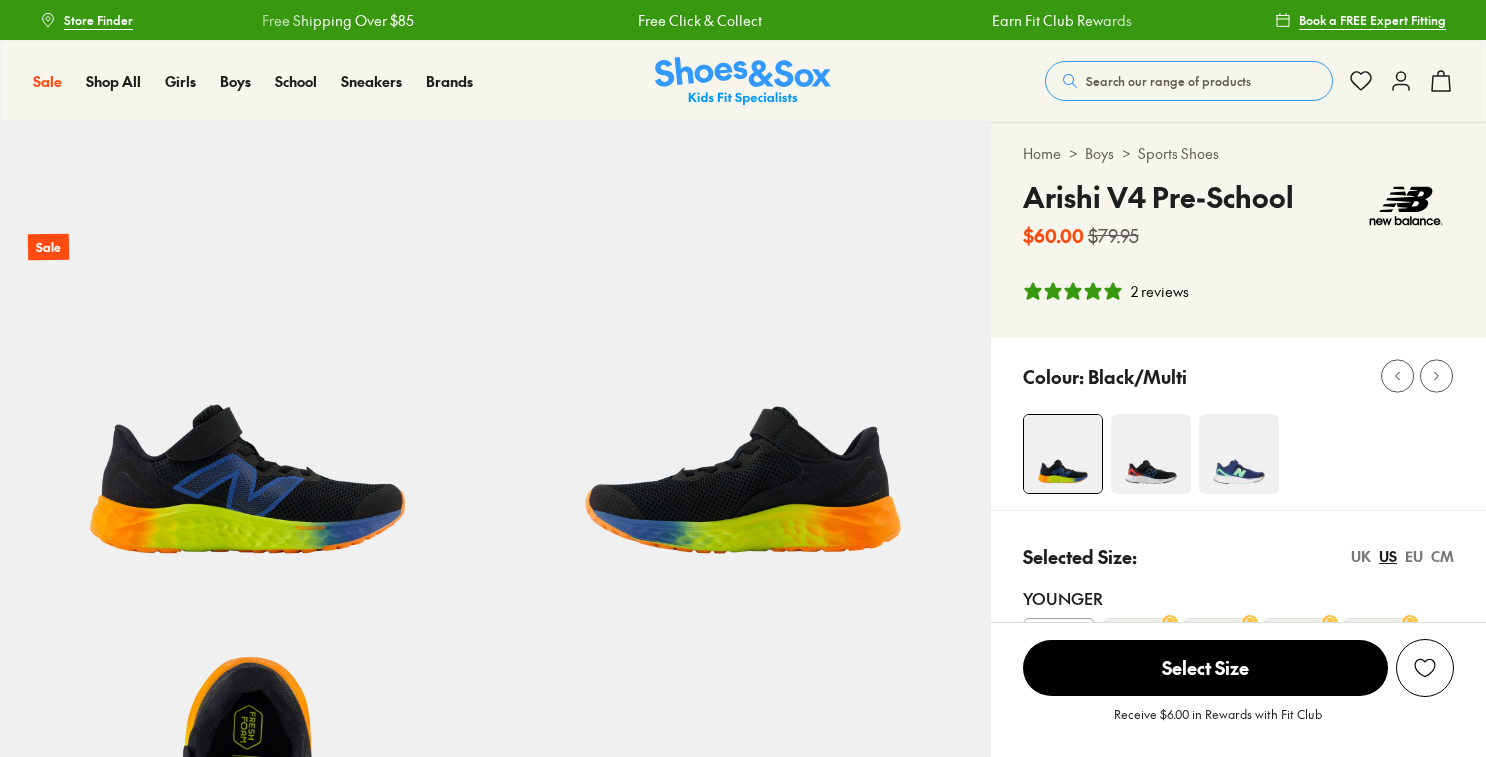 scroll, scrollTop: 0, scrollLeft: 0, axis: both 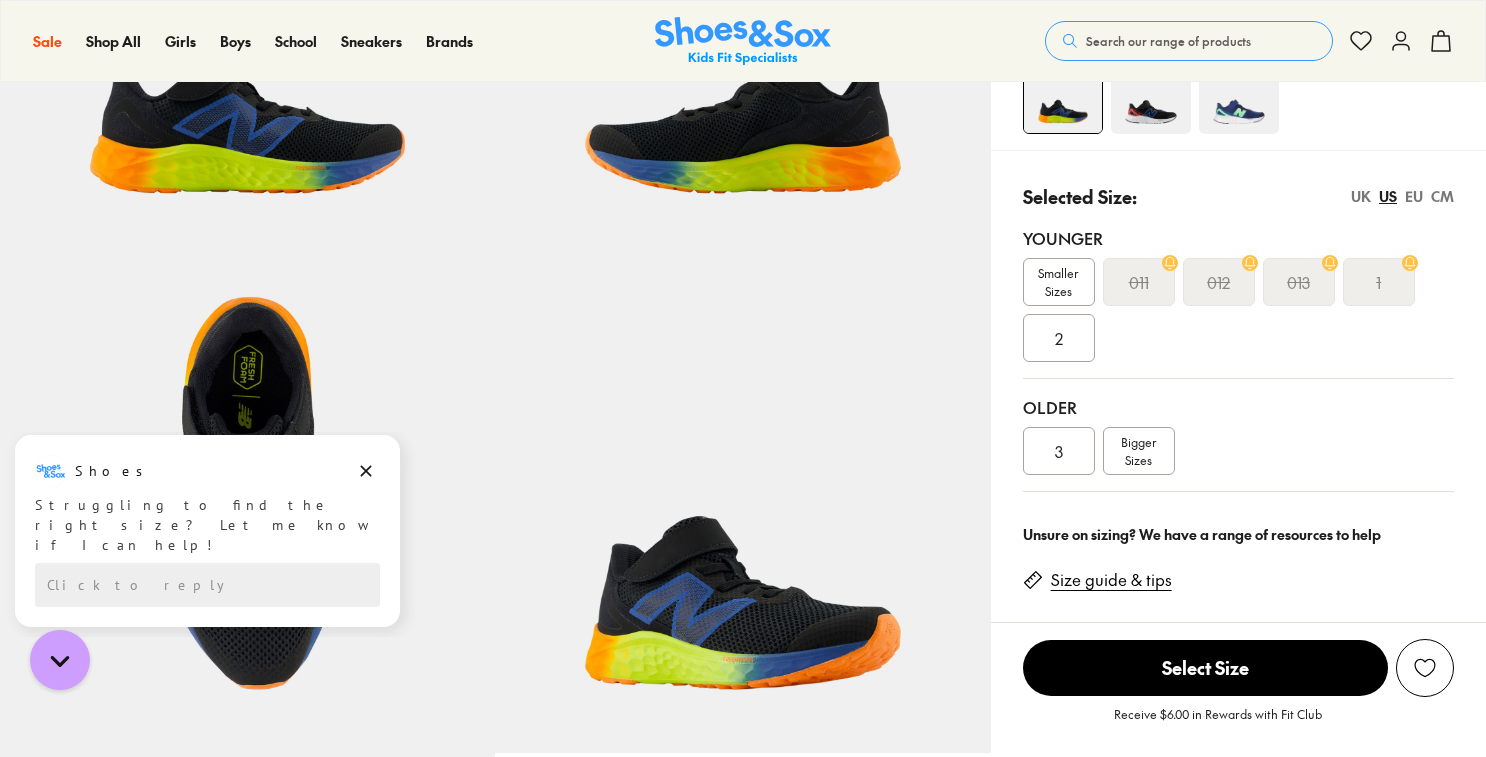 click on "Bigger Sizes" at bounding box center [1138, 451] 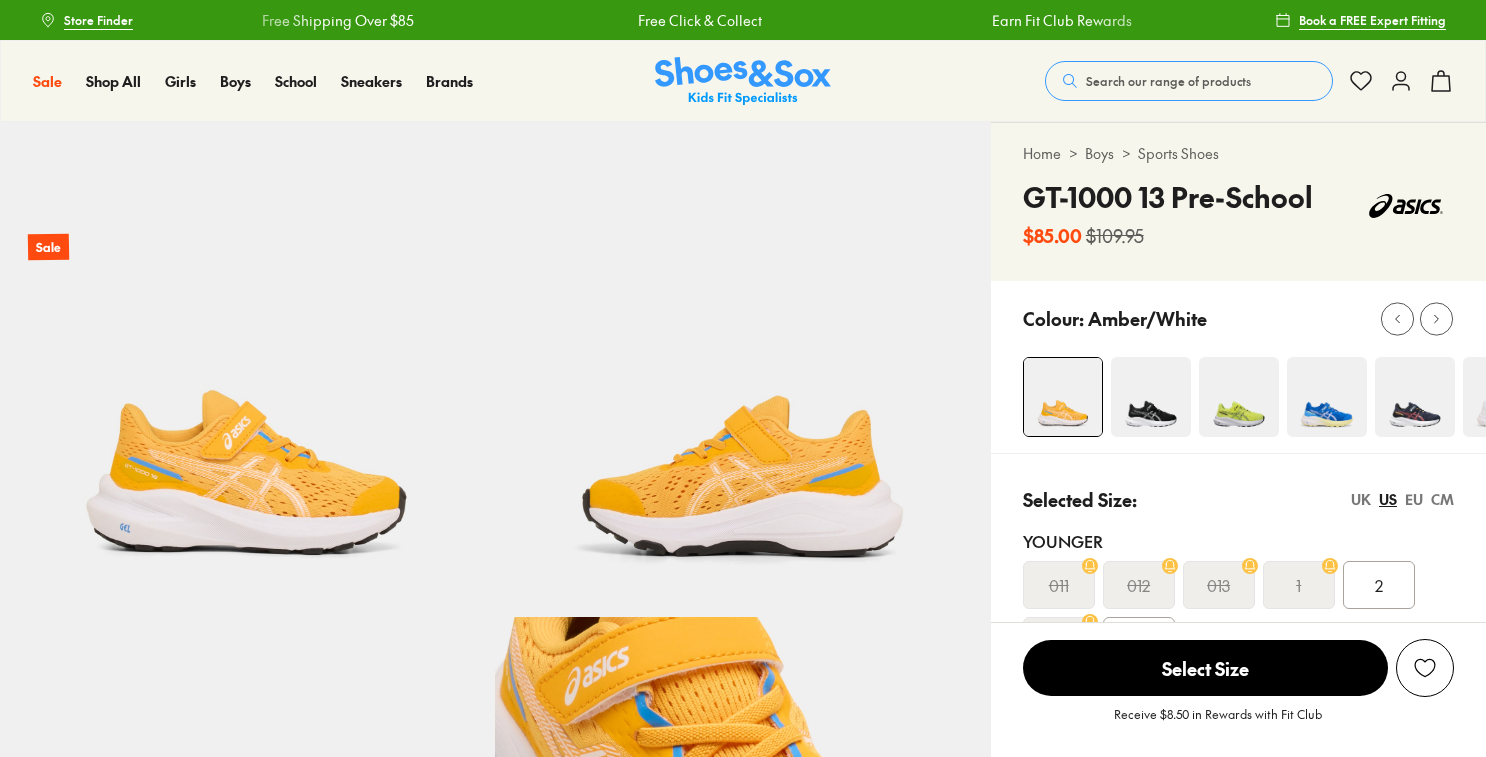 select on "*" 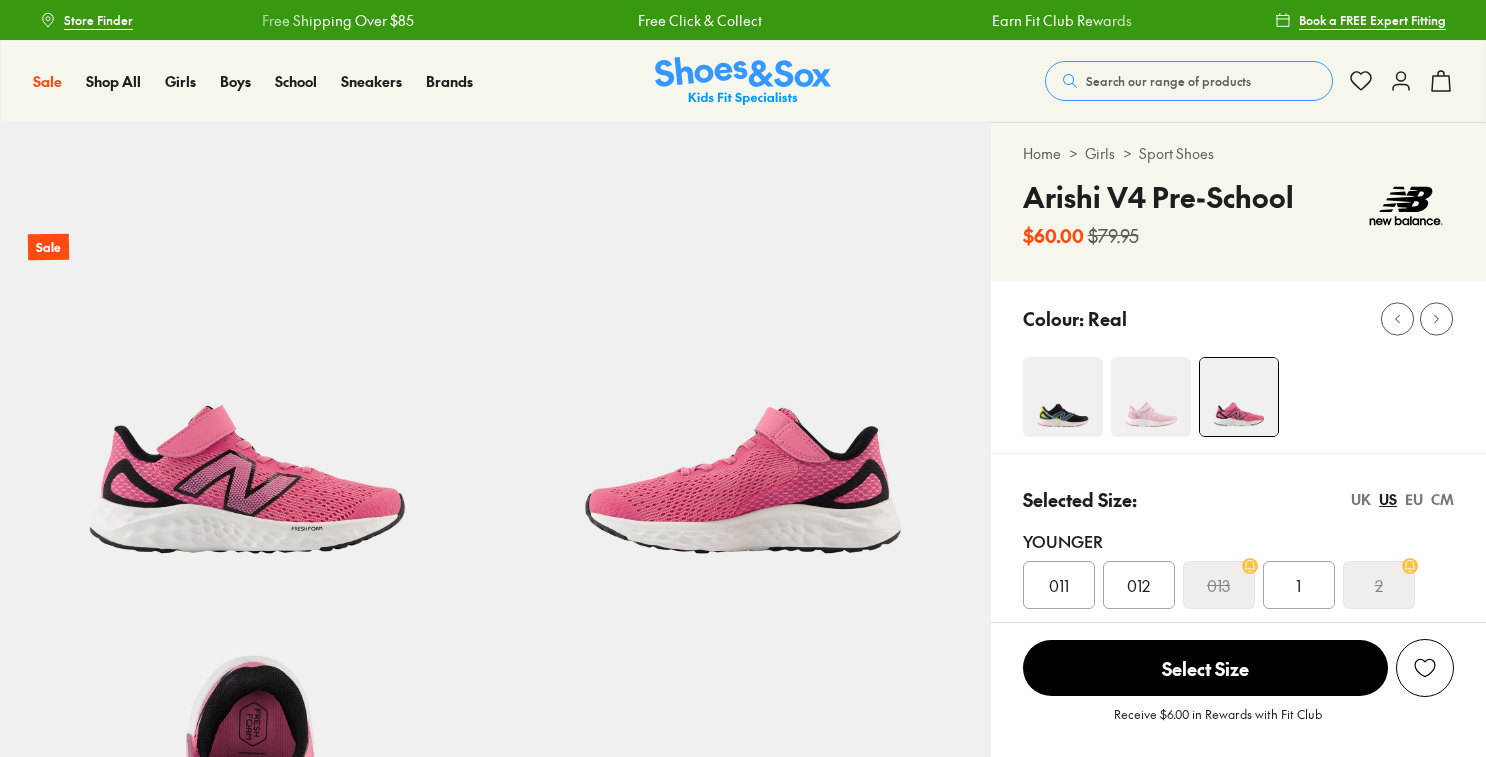 scroll, scrollTop: 0, scrollLeft: 0, axis: both 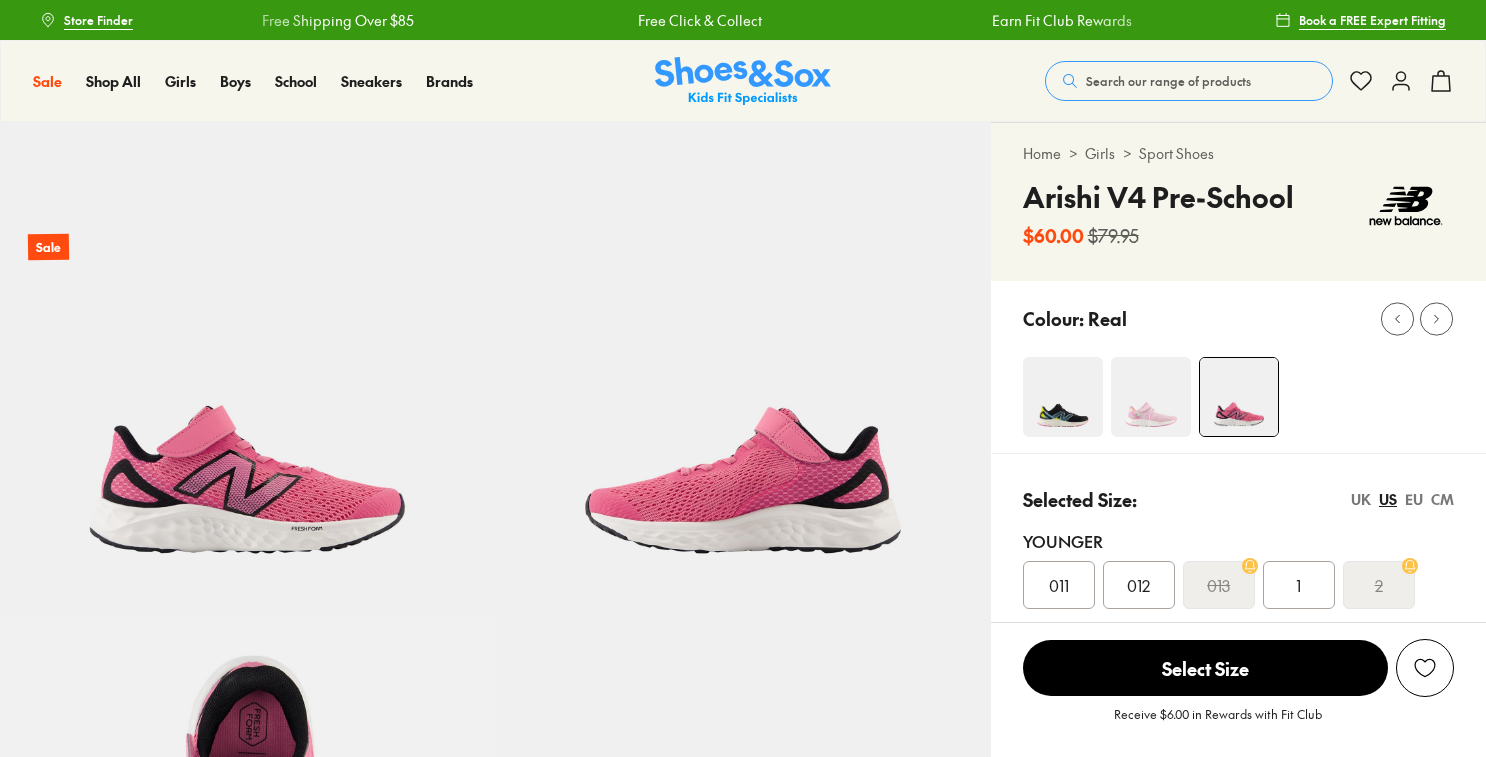 select on "*" 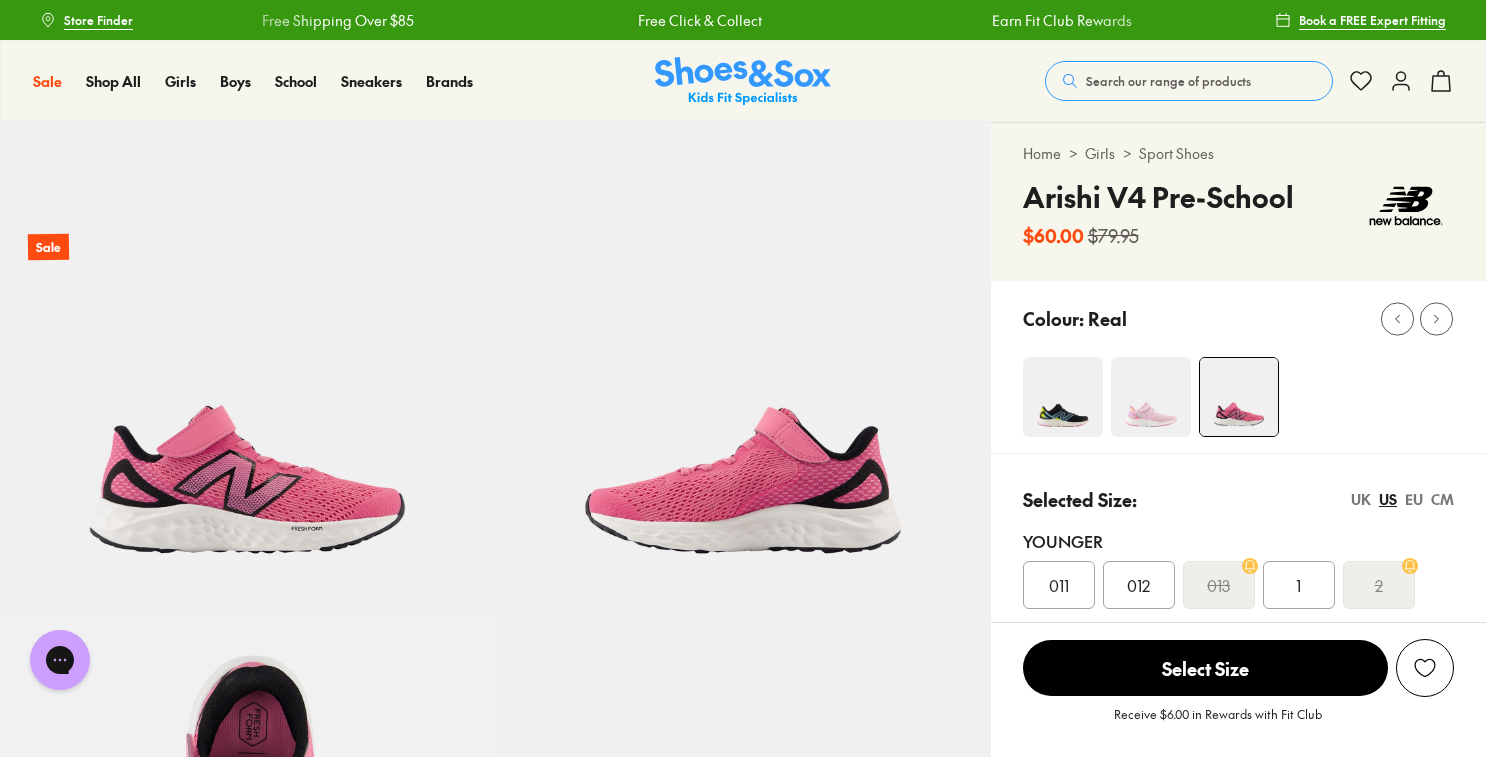 scroll, scrollTop: 0, scrollLeft: 0, axis: both 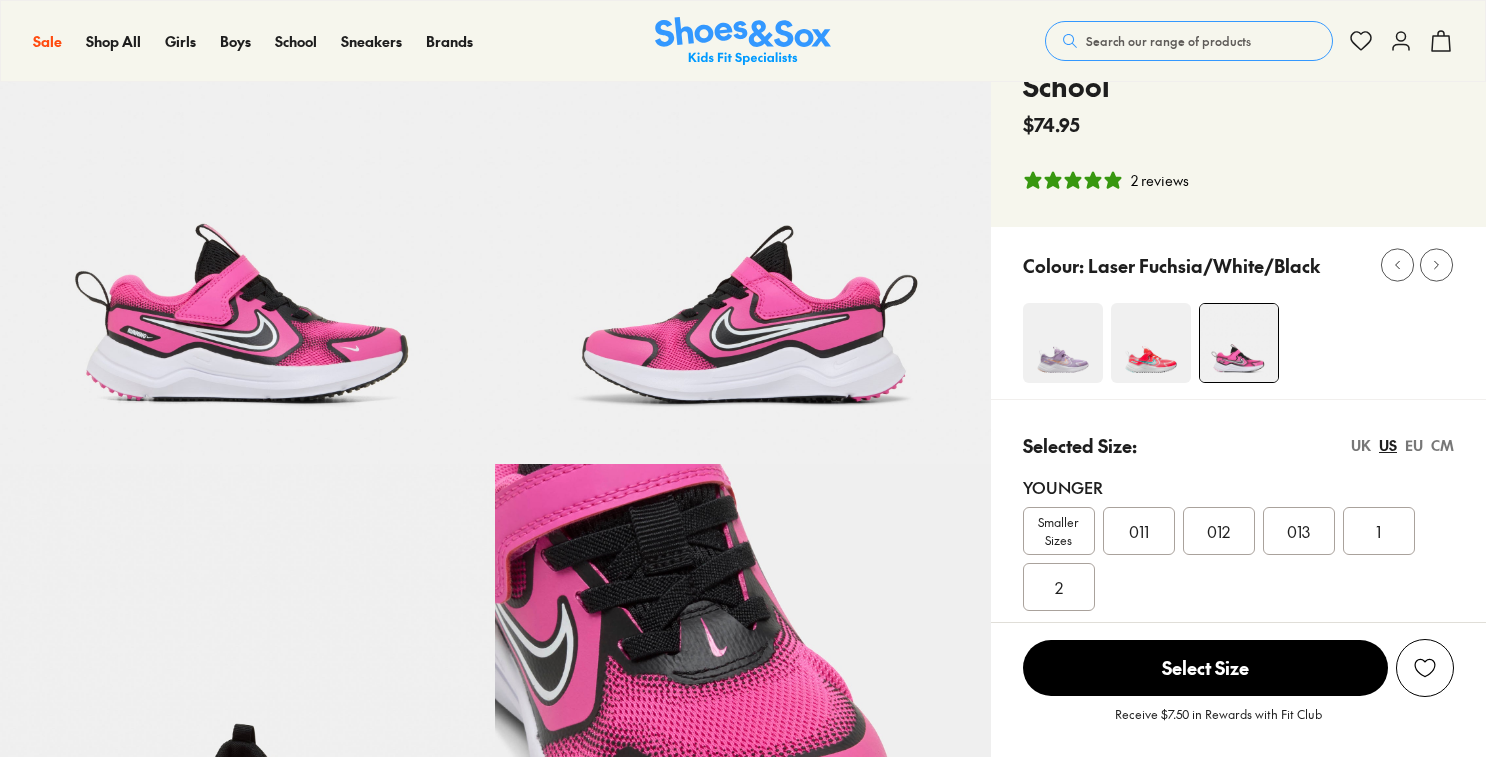 select on "*" 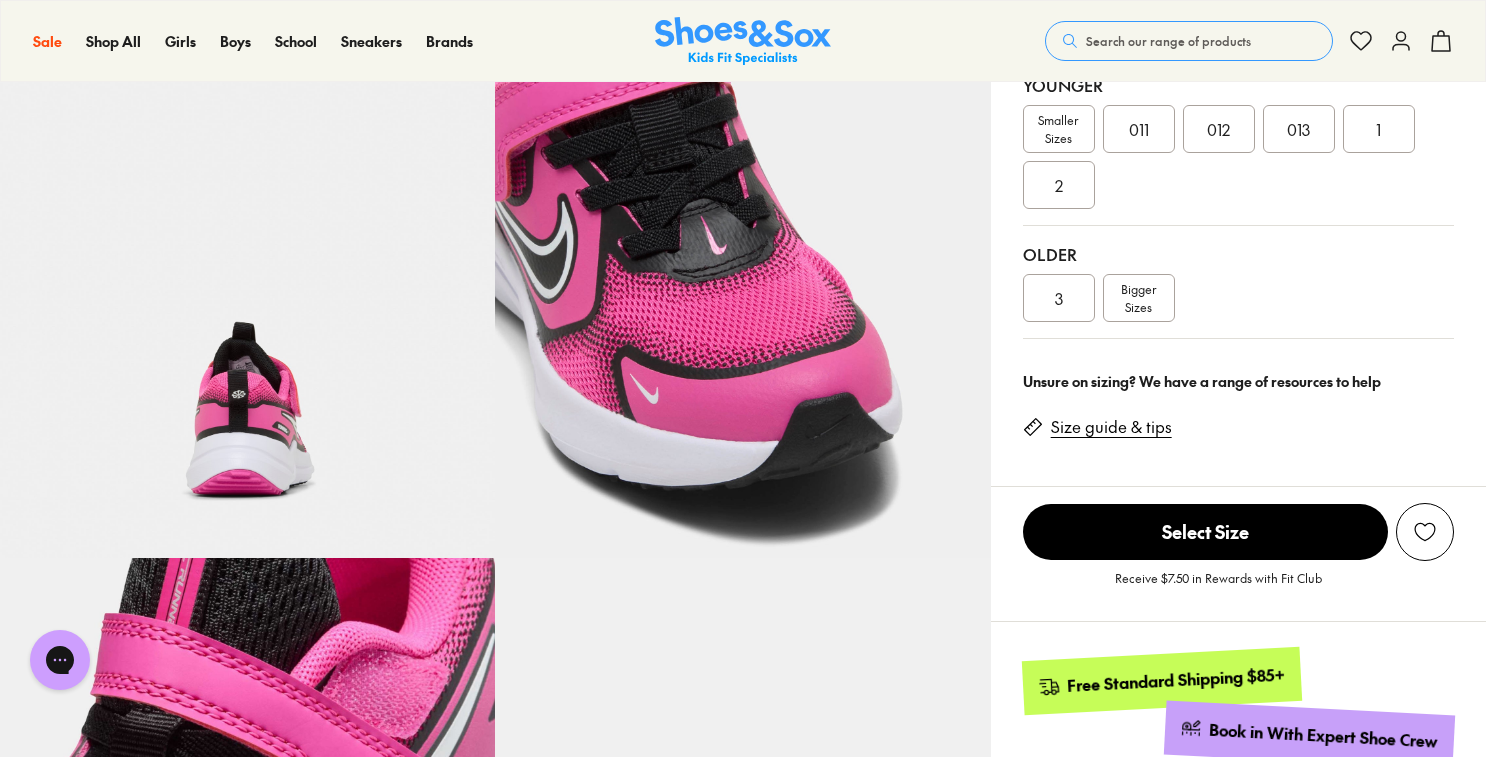 scroll, scrollTop: 560, scrollLeft: 0, axis: vertical 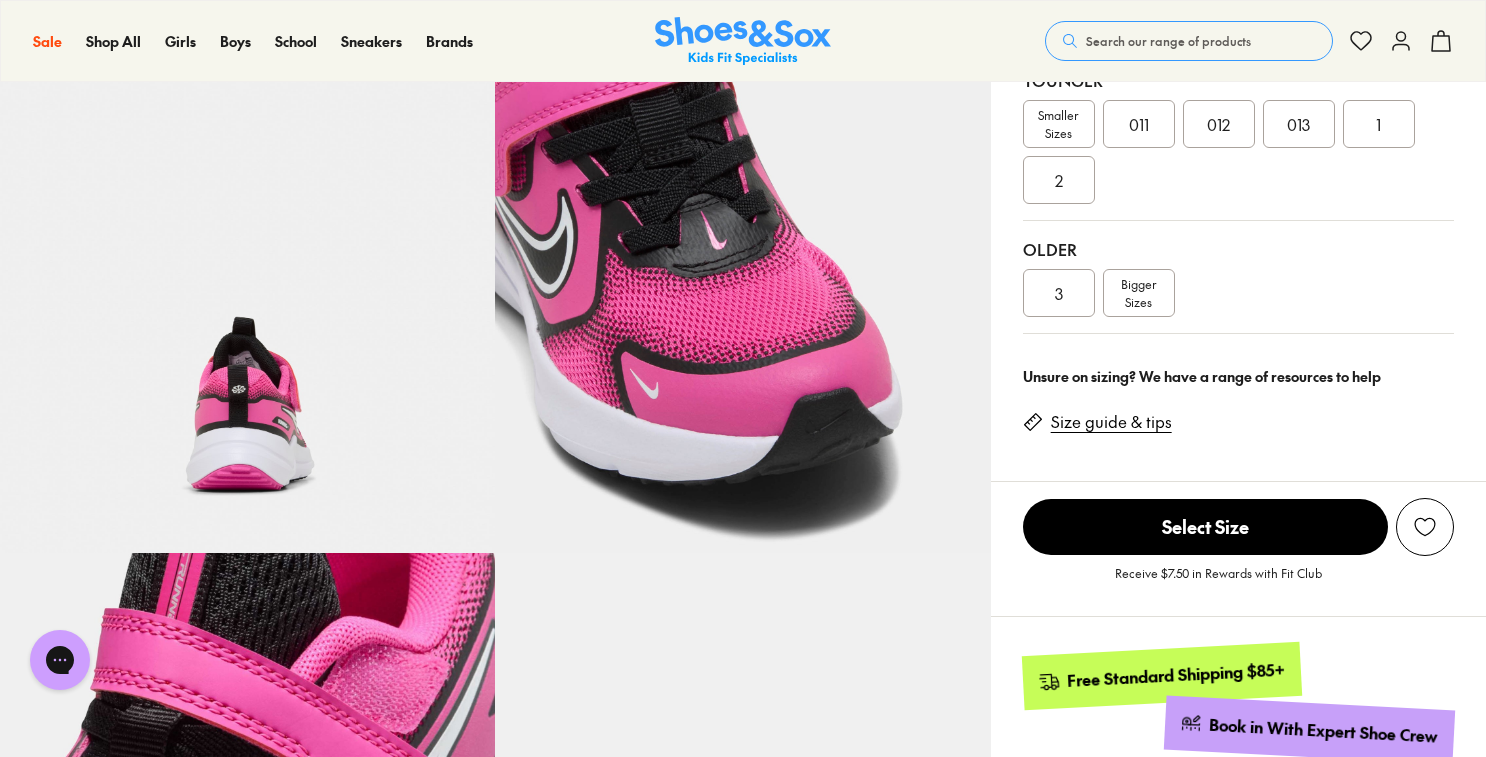click on "2" at bounding box center (1059, 180) 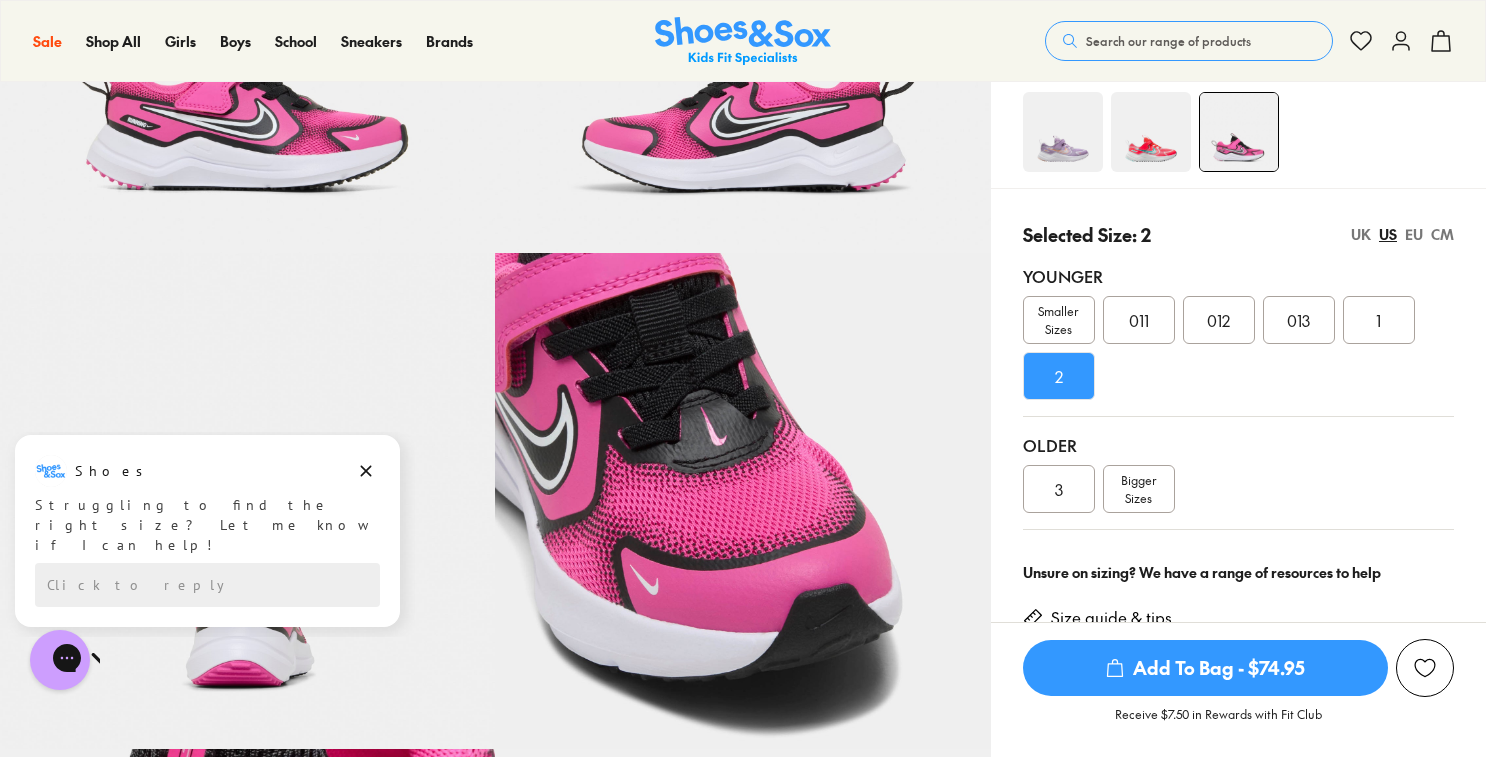 scroll, scrollTop: 363, scrollLeft: 0, axis: vertical 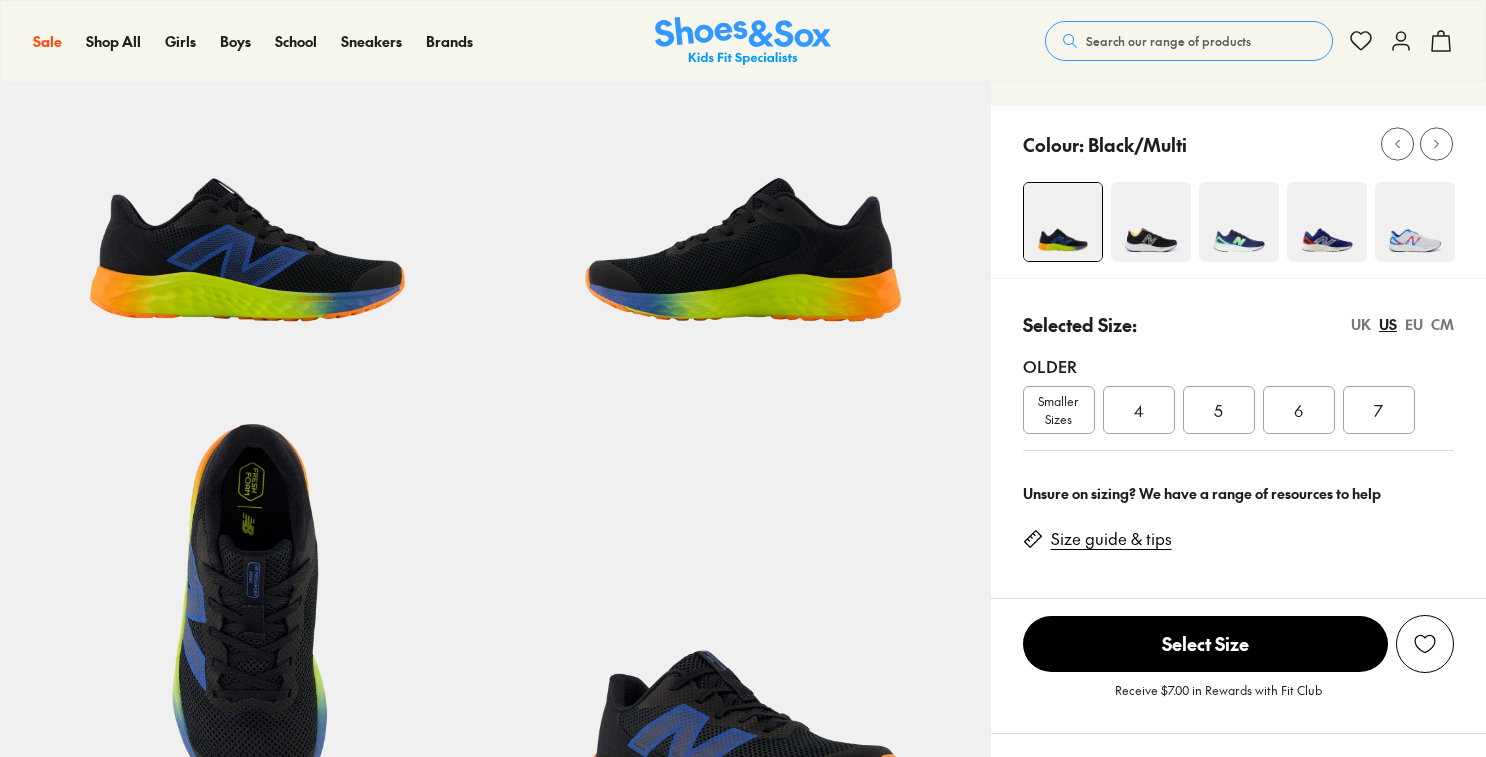 select on "*" 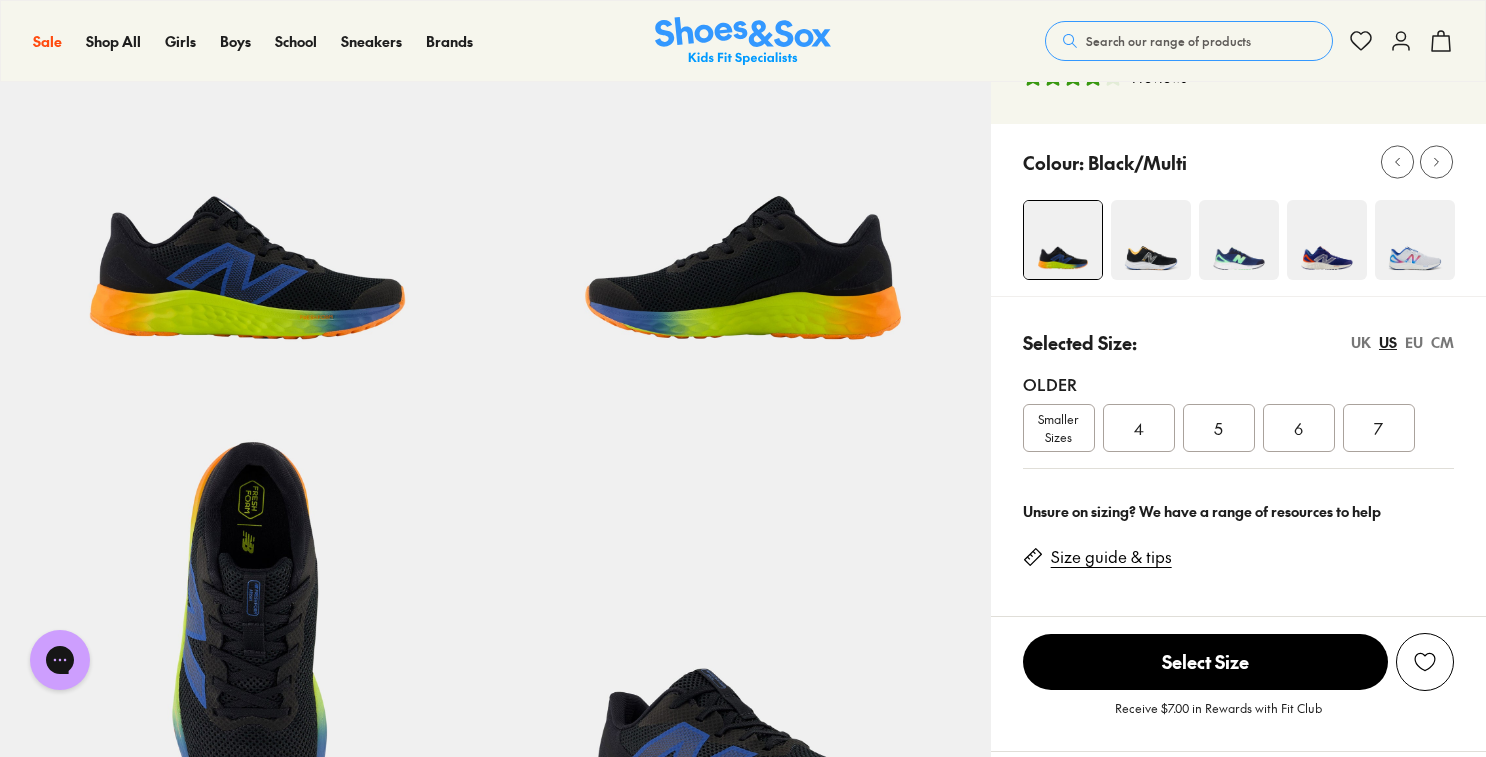 scroll, scrollTop: 0, scrollLeft: 0, axis: both 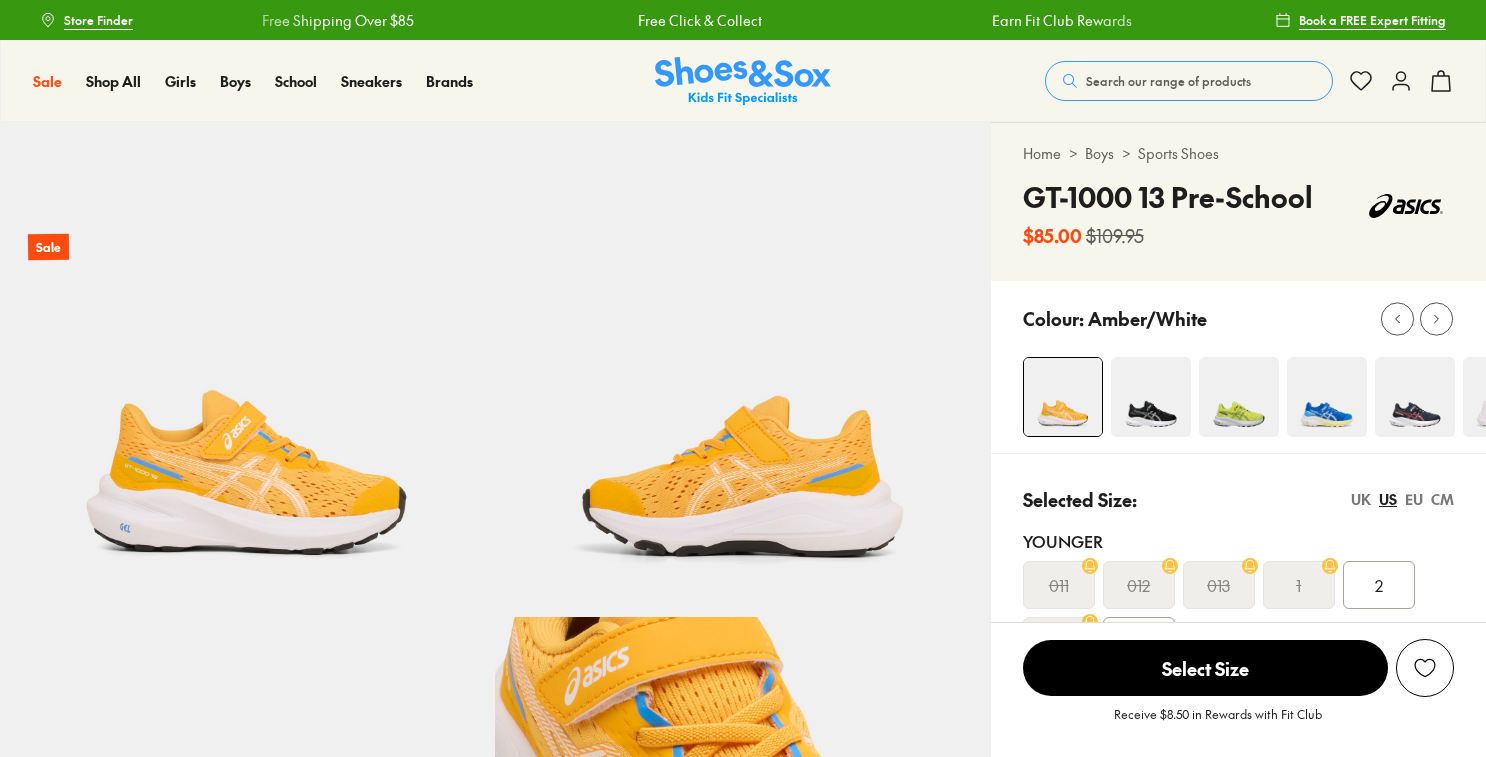select on "*" 